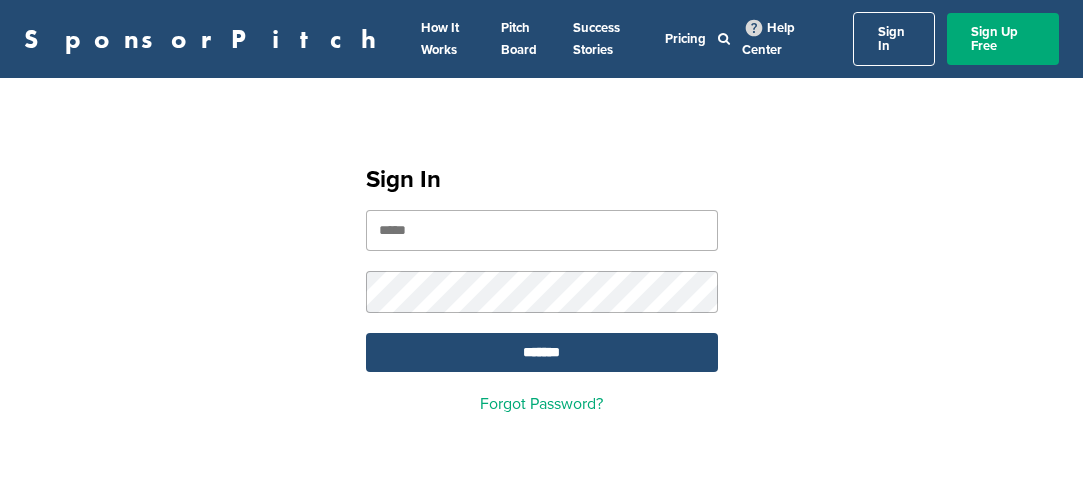 scroll, scrollTop: 0, scrollLeft: 0, axis: both 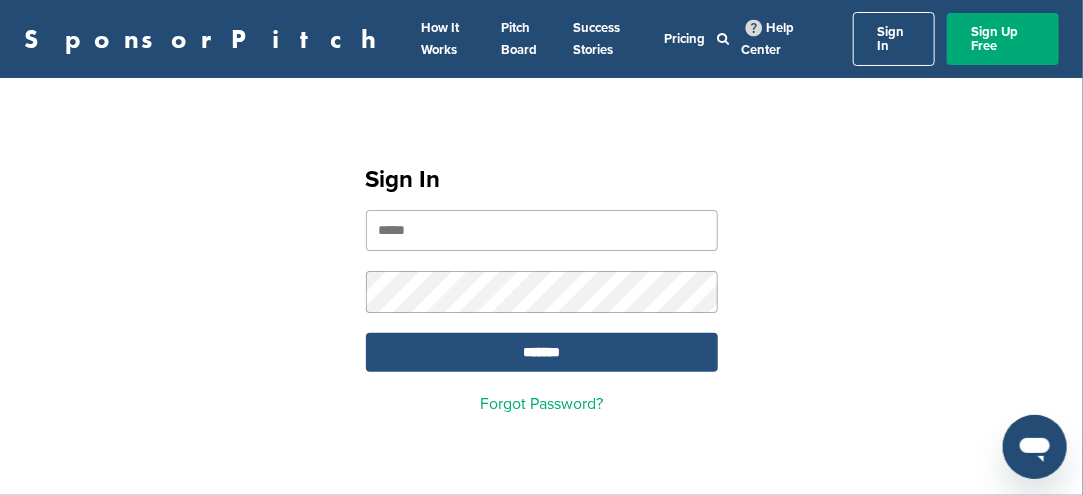 type on "**********" 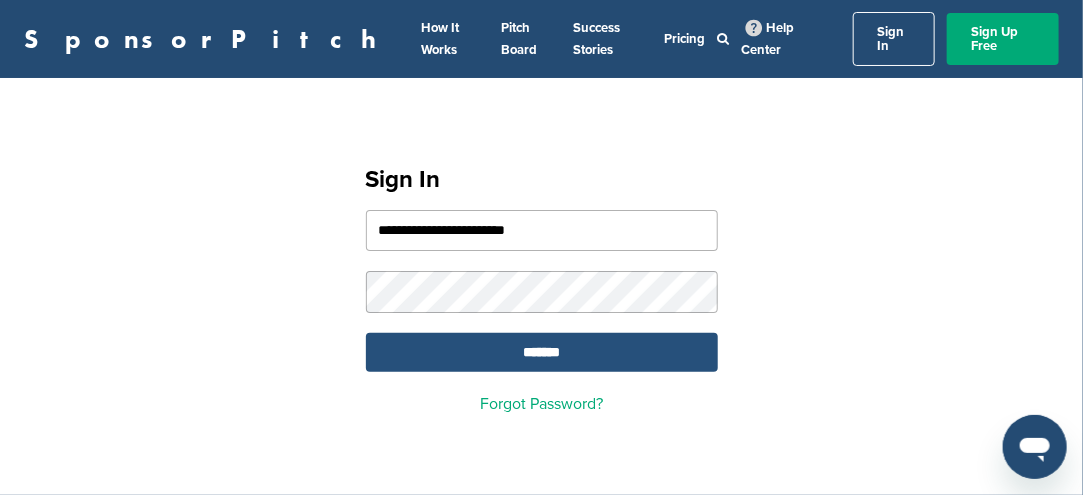 click on "*******" at bounding box center [542, 352] 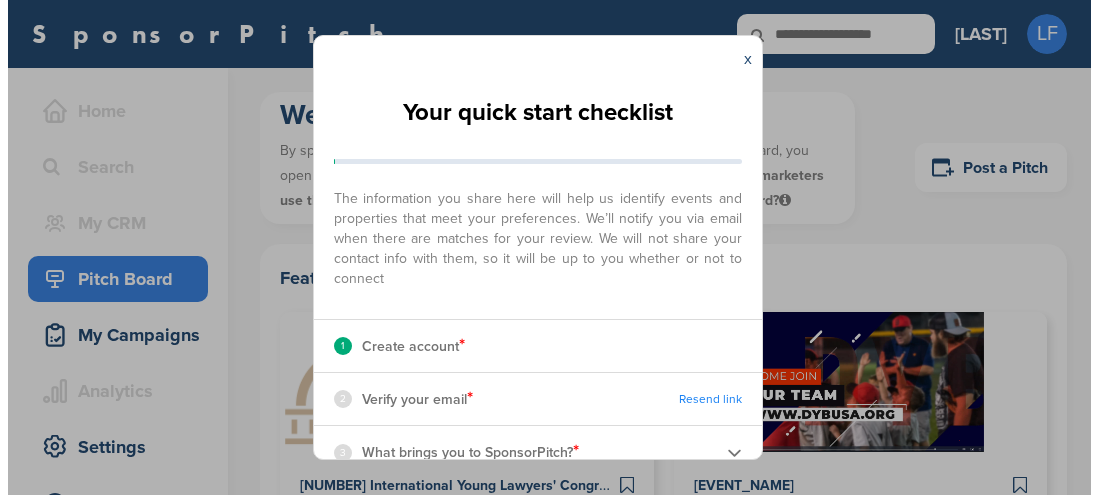 scroll, scrollTop: 0, scrollLeft: 0, axis: both 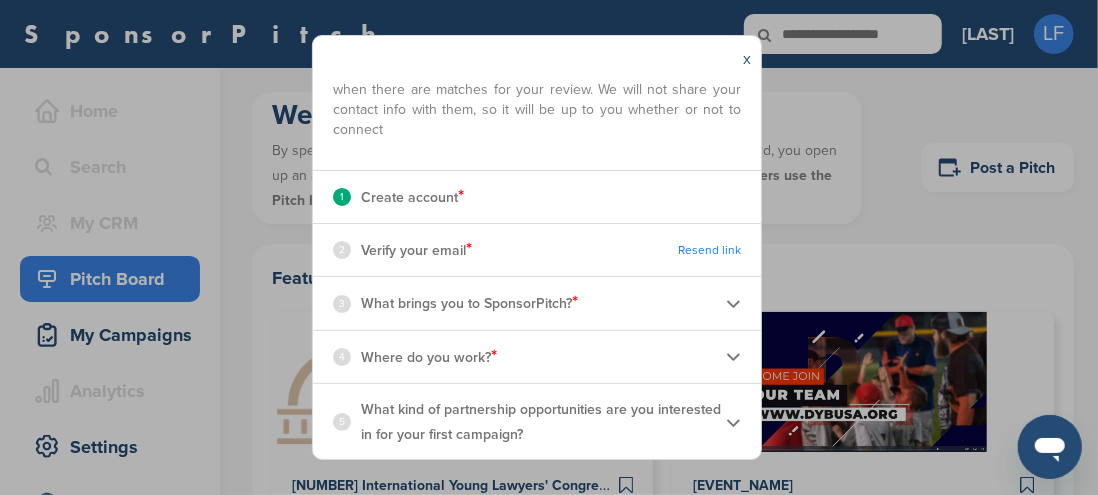 click on "x" at bounding box center (747, 59) 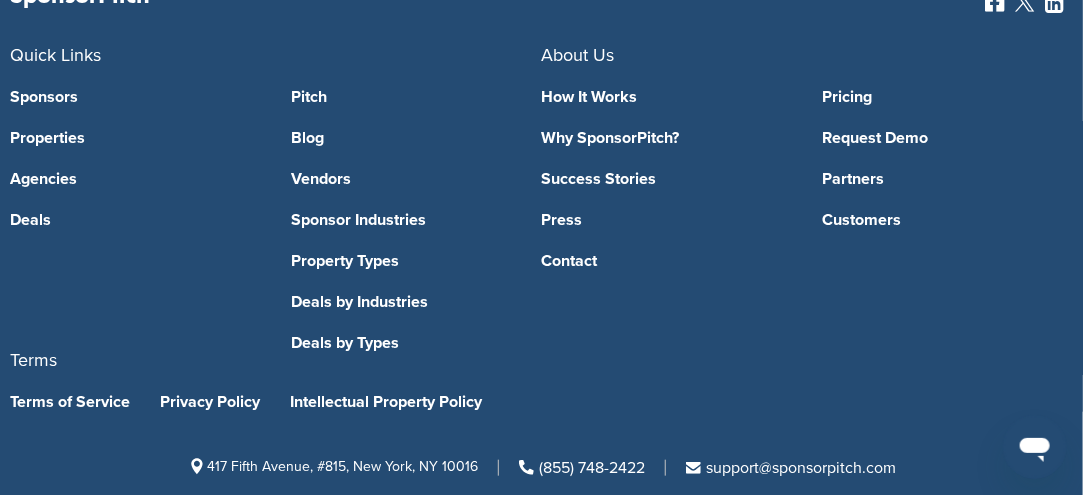 scroll, scrollTop: 2942, scrollLeft: 0, axis: vertical 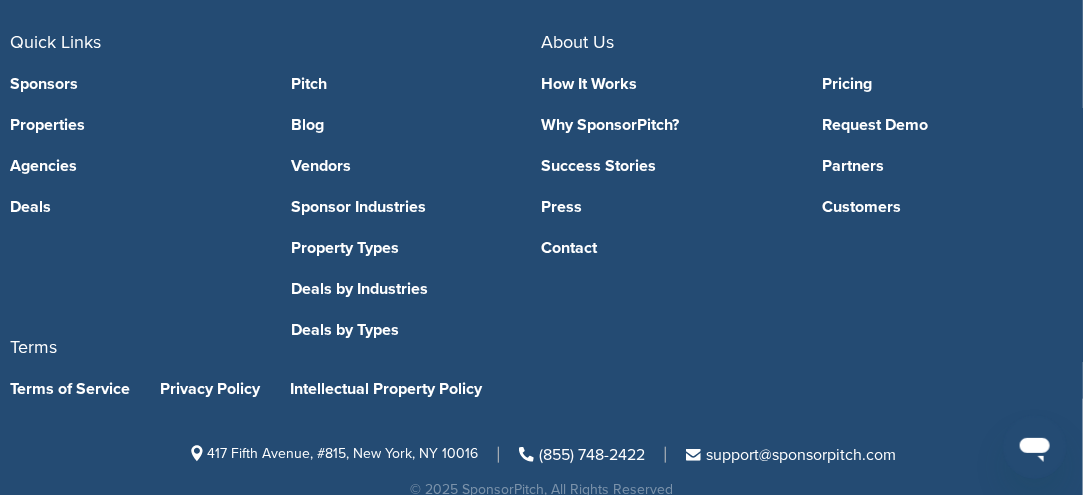 click on "Contact" at bounding box center (667, 248) 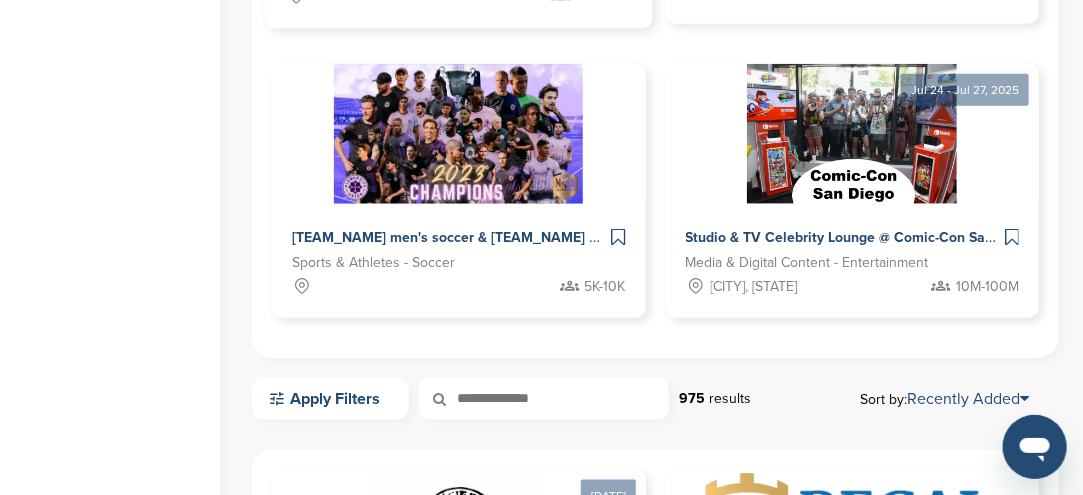 scroll, scrollTop: 0, scrollLeft: 0, axis: both 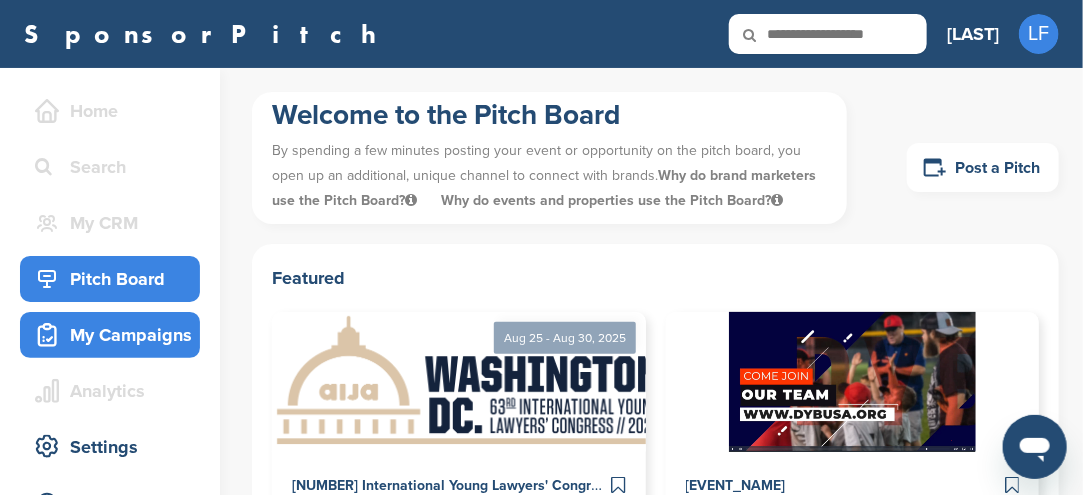 click on "My Campaigns" at bounding box center (115, 335) 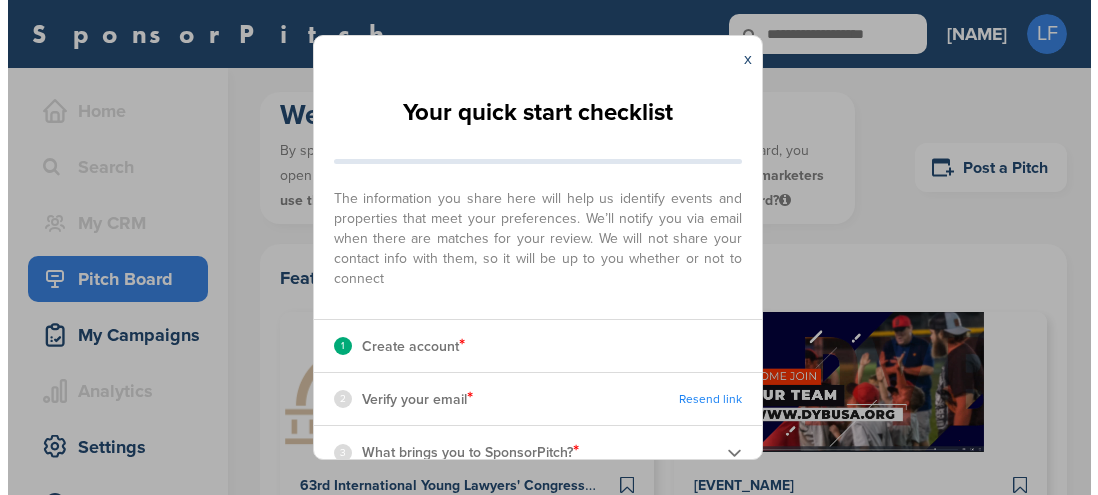 scroll, scrollTop: 0, scrollLeft: 0, axis: both 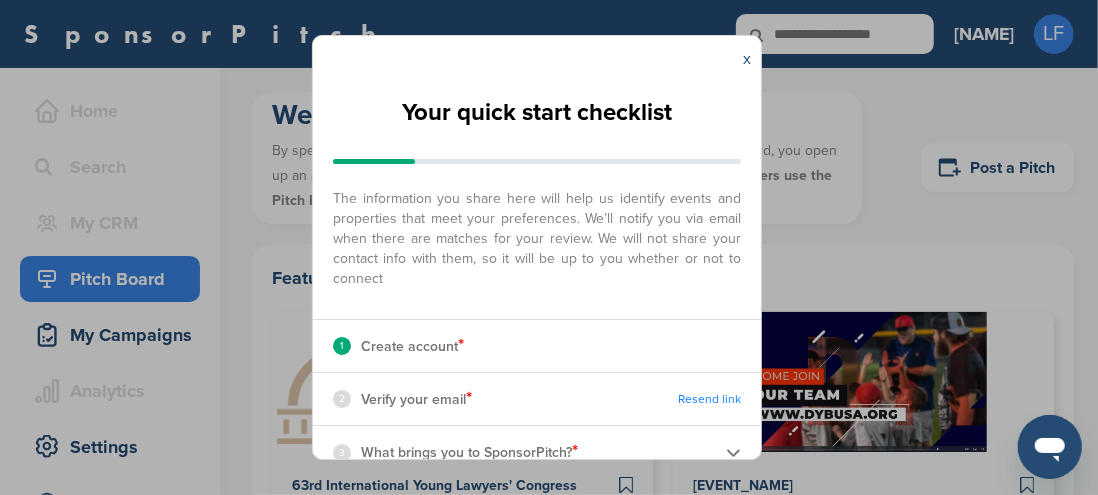 click on "x" at bounding box center [747, 59] 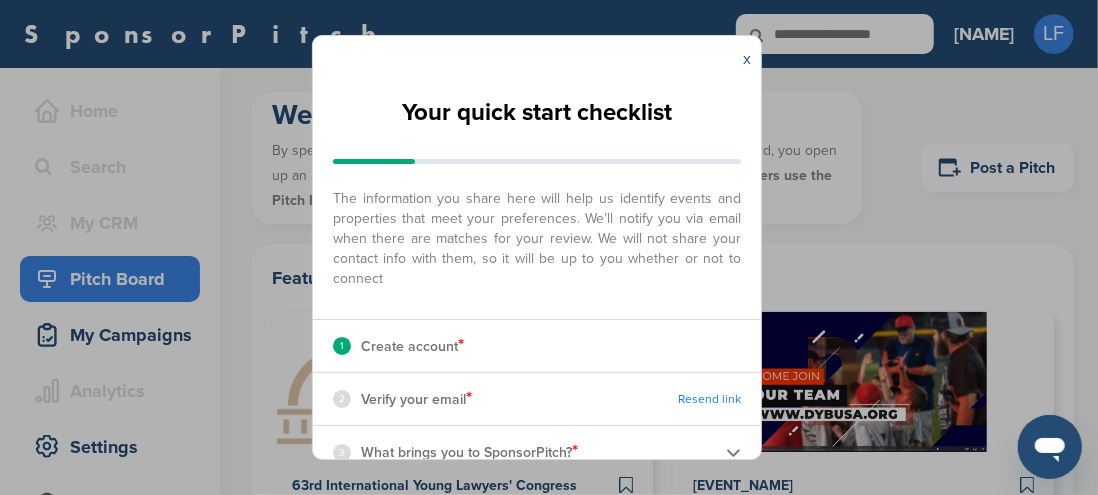 click on "x" at bounding box center [747, 59] 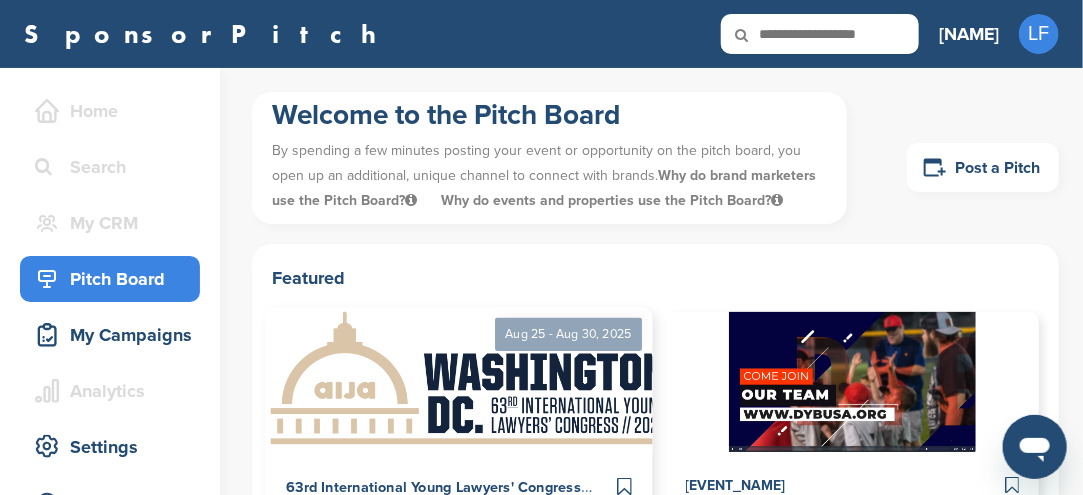 click at bounding box center (470, 379) 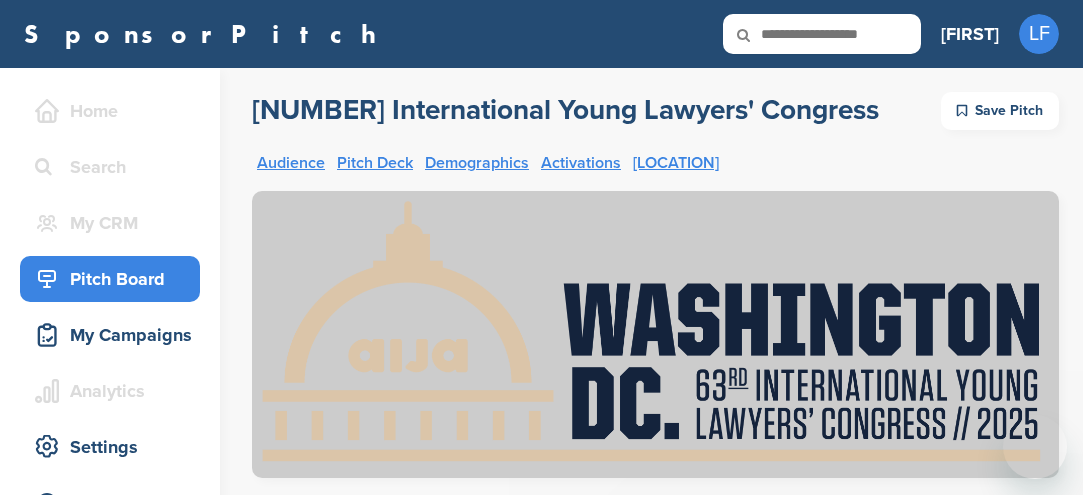 scroll, scrollTop: 141, scrollLeft: 0, axis: vertical 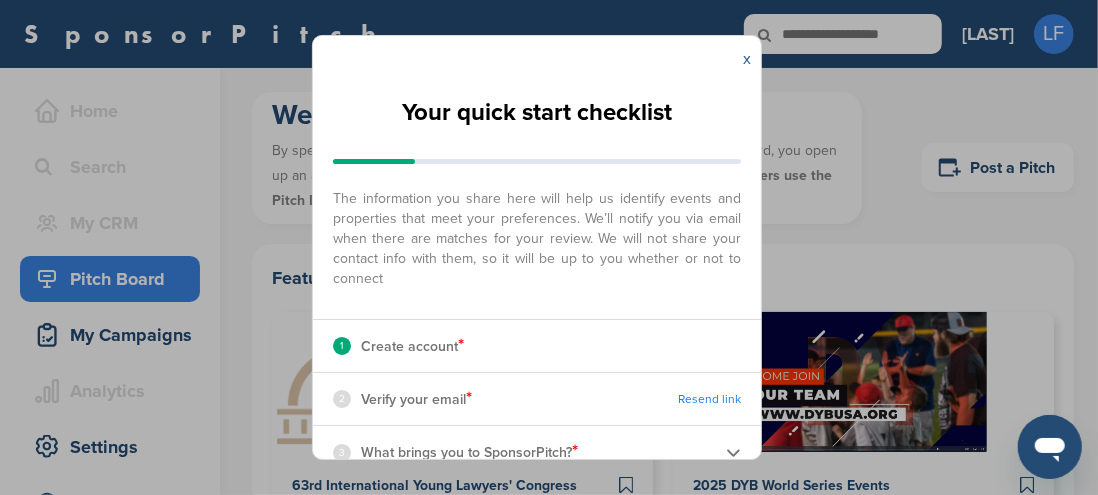 click on "x" at bounding box center (747, 59) 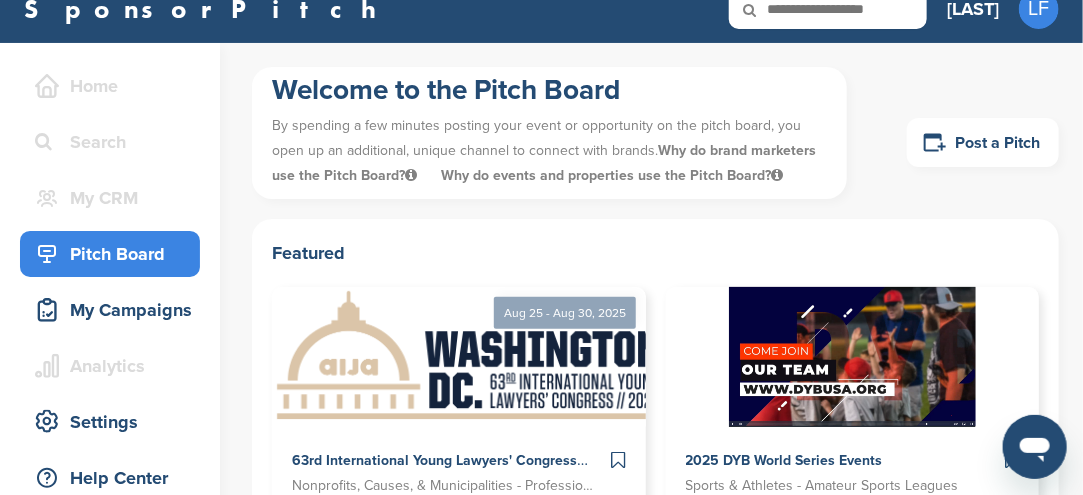 scroll, scrollTop: 0, scrollLeft: 0, axis: both 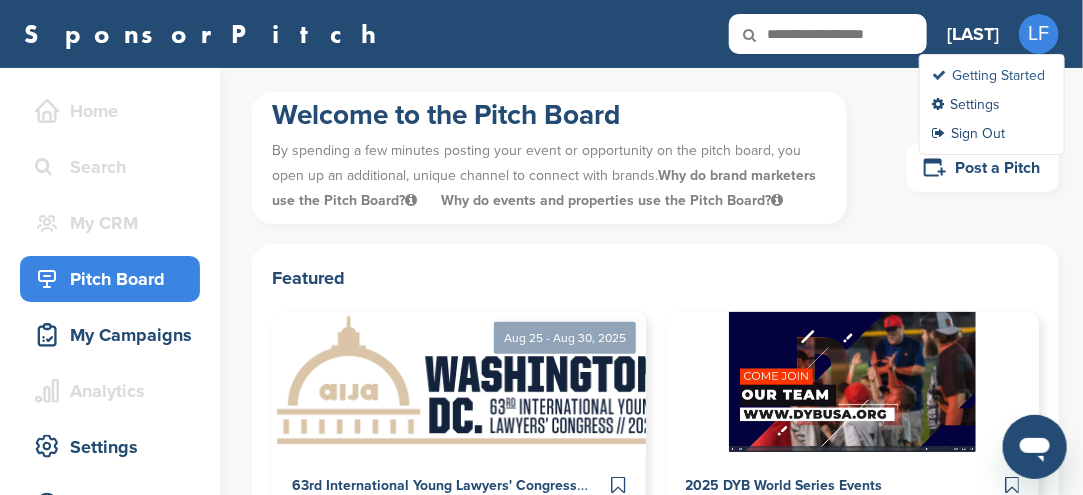 click on "Getting Started" at bounding box center [988, 75] 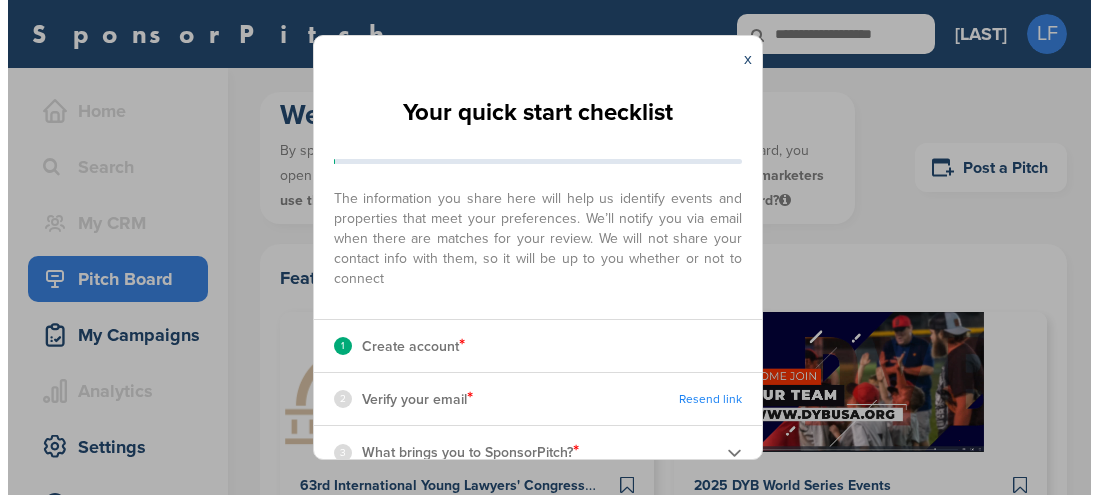 scroll, scrollTop: 0, scrollLeft: 0, axis: both 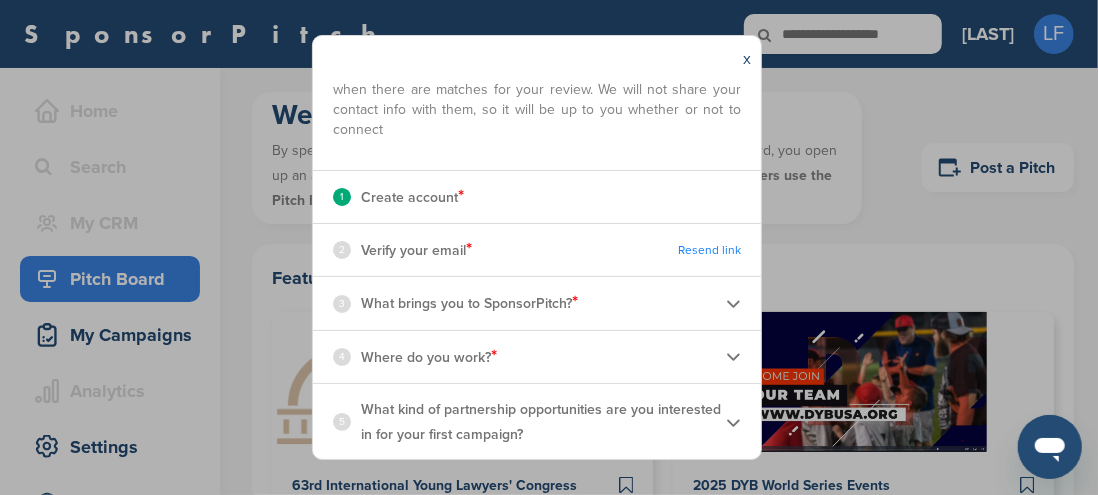 click on "1
Create account
*" at bounding box center [537, 197] 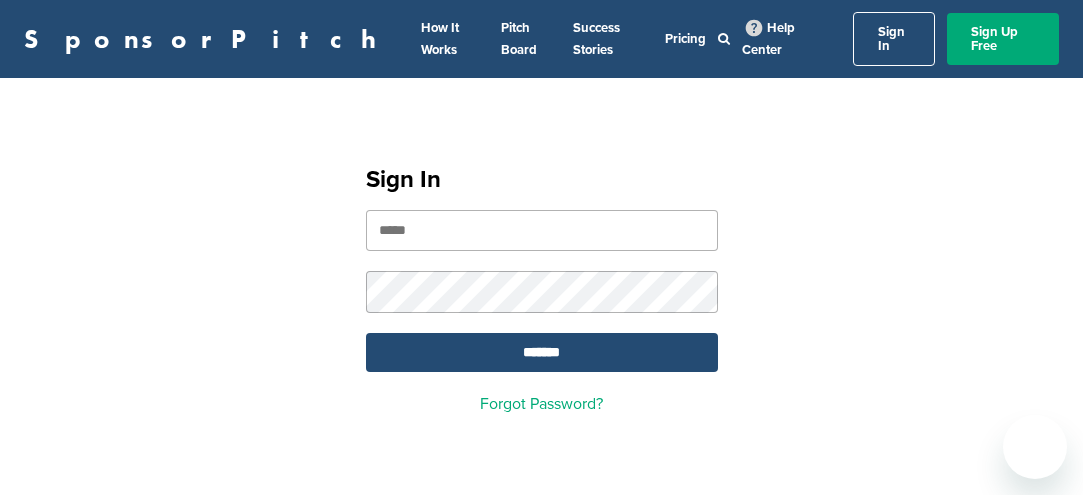 scroll, scrollTop: 0, scrollLeft: 0, axis: both 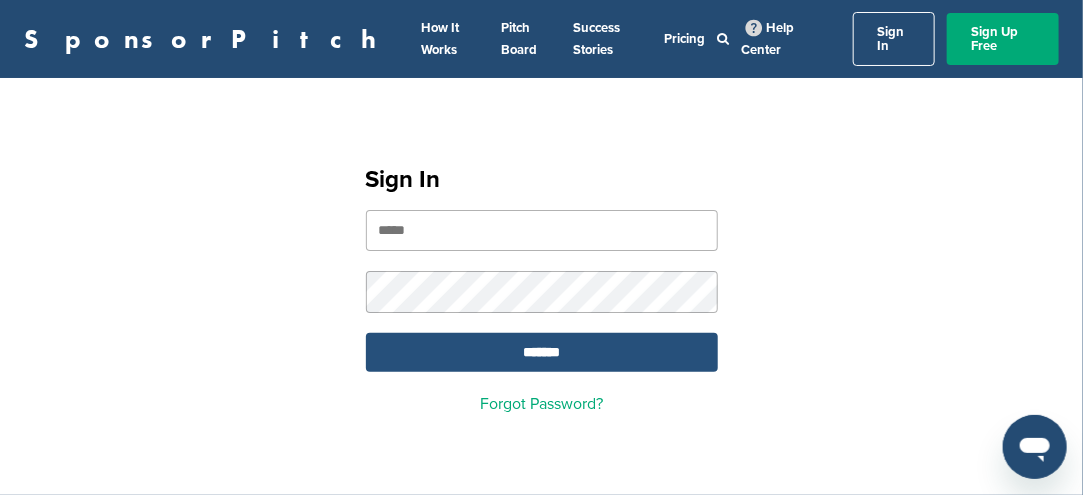type on "**********" 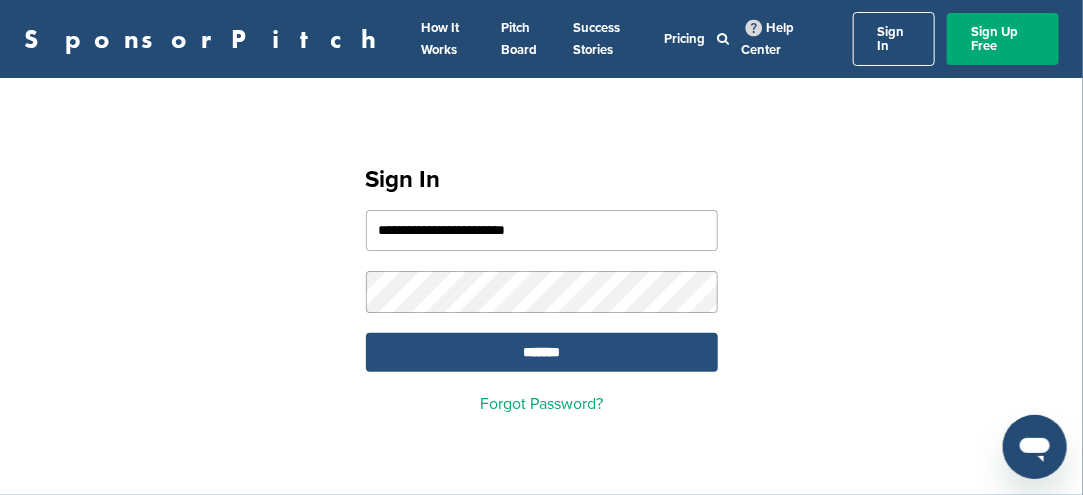 click on "*******" at bounding box center (542, 352) 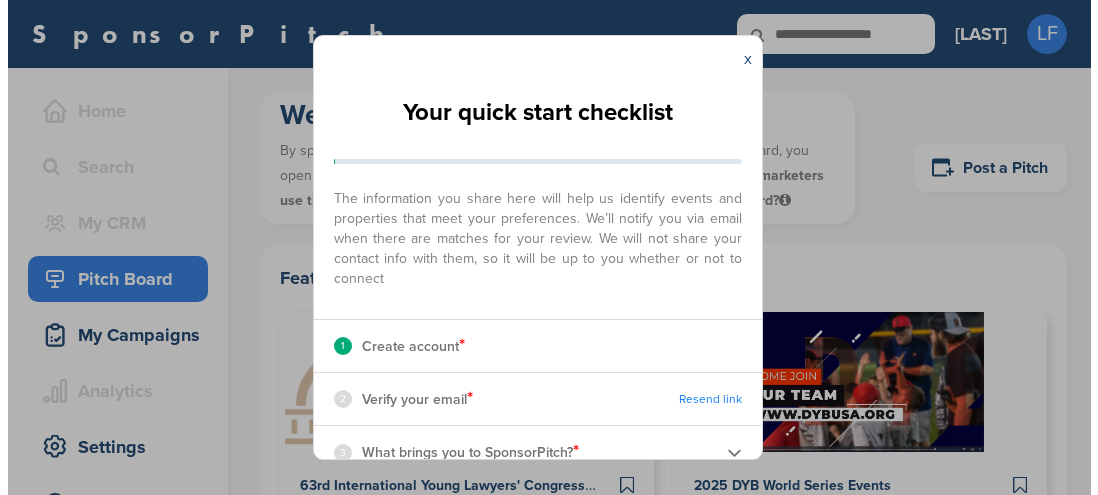 scroll, scrollTop: 0, scrollLeft: 0, axis: both 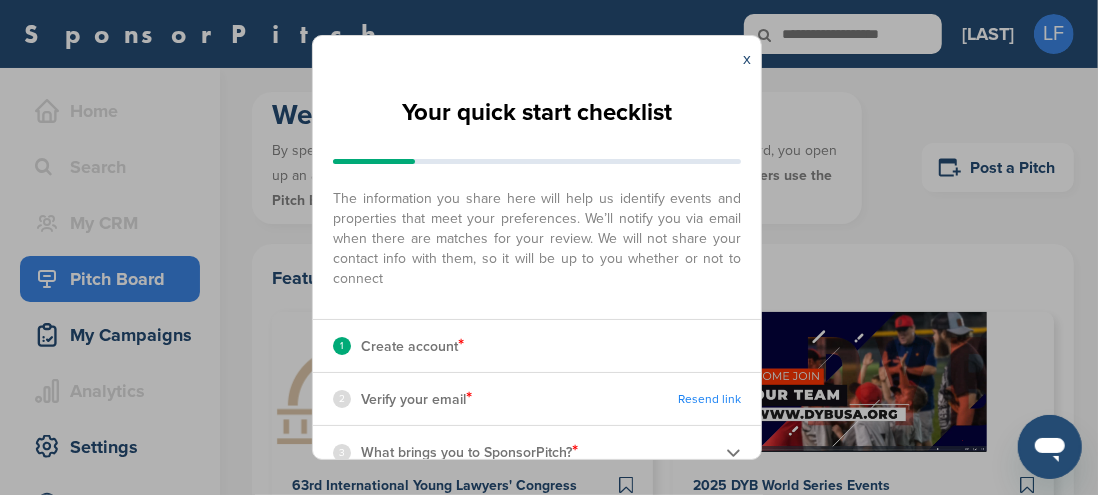 click on "Verify your email
*" at bounding box center [416, 399] 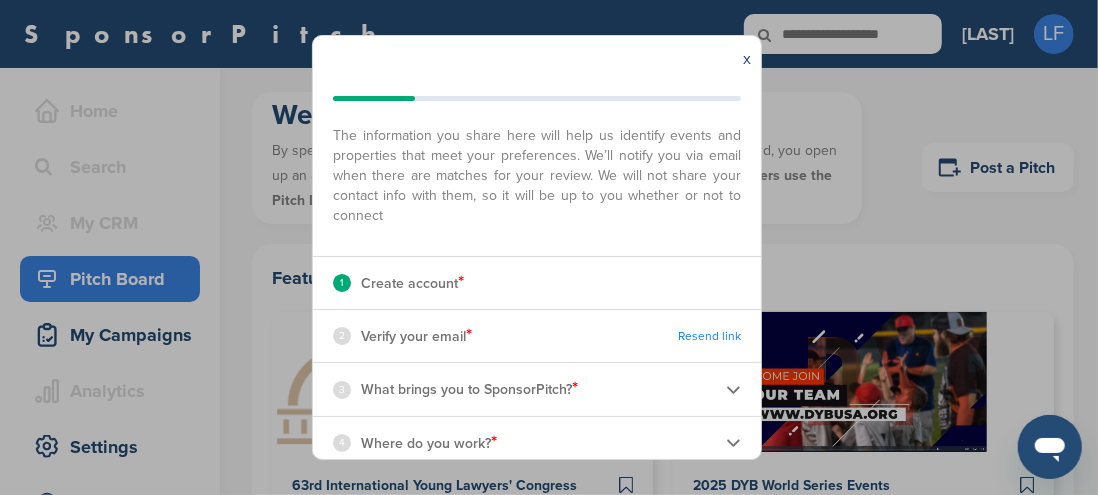 scroll, scrollTop: 100, scrollLeft: 0, axis: vertical 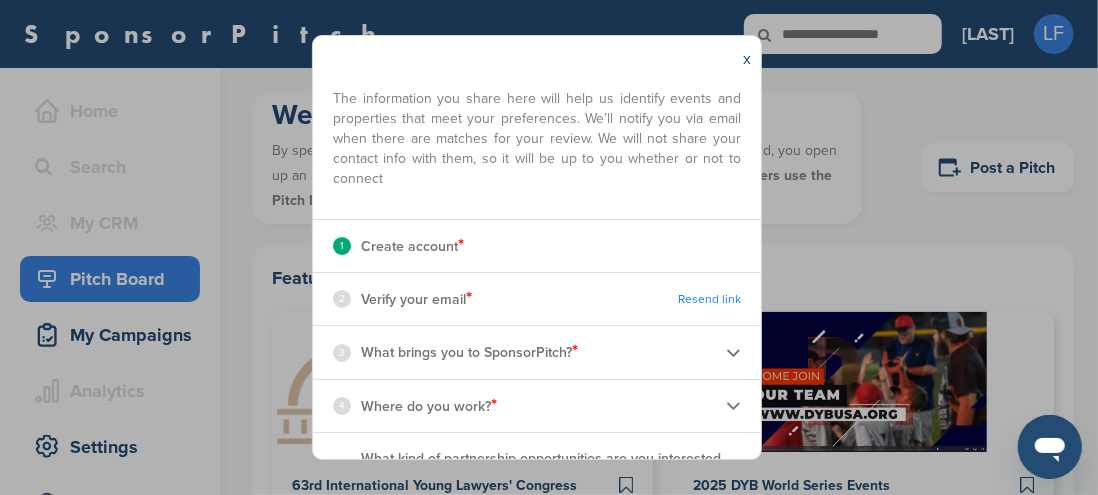 click on "Create account
*" at bounding box center (412, 246) 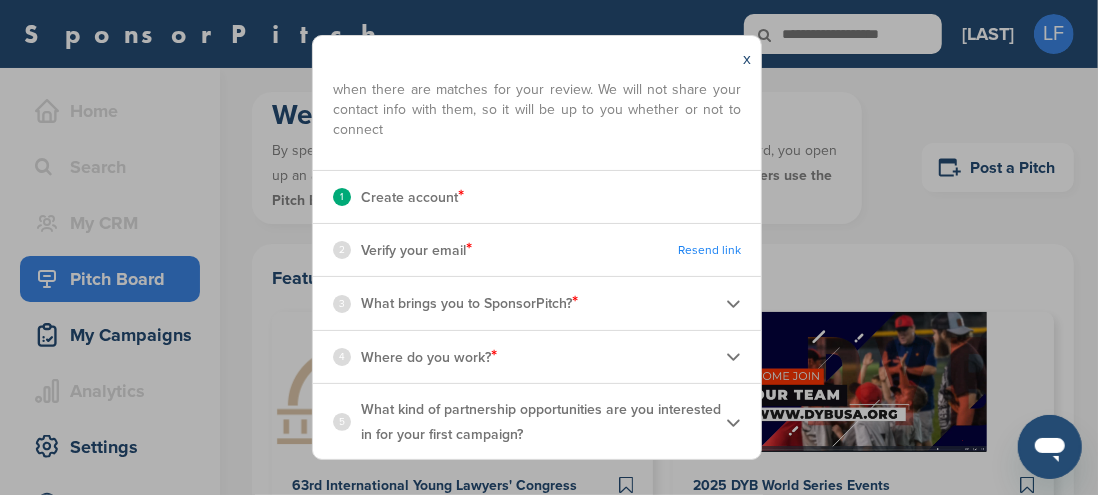 click on "3
What brings you to SponsorPitch?
*" at bounding box center [537, 303] 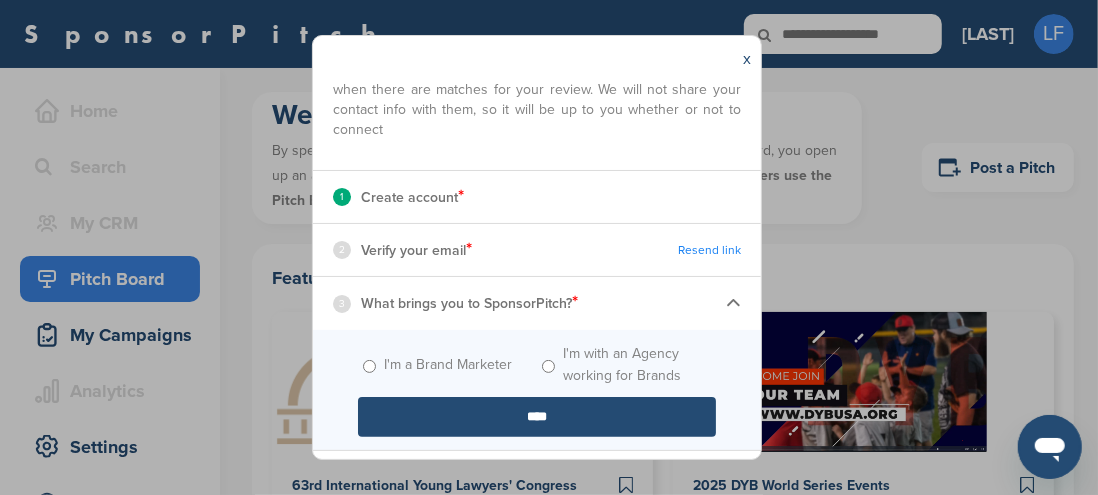 scroll, scrollTop: 269, scrollLeft: 0, axis: vertical 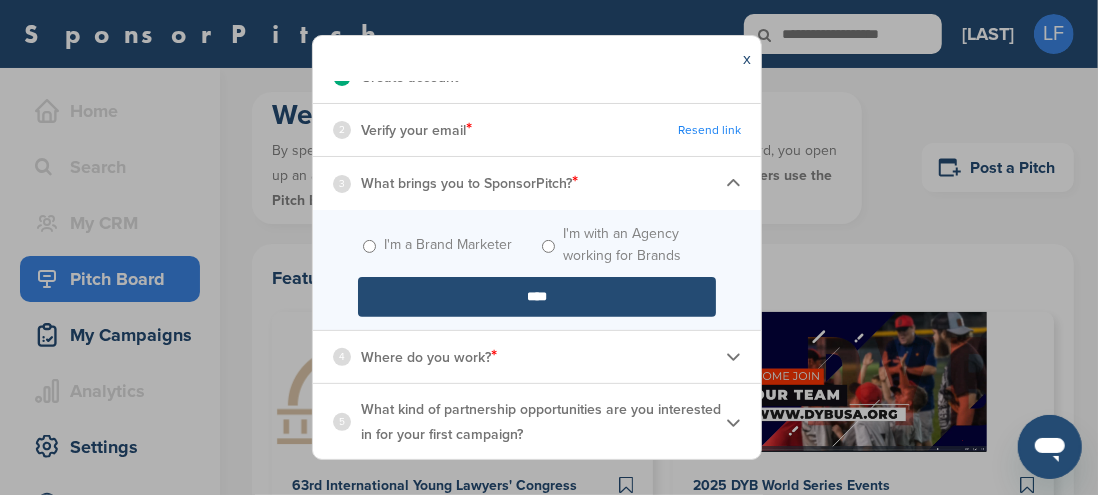 click at bounding box center [733, 356] 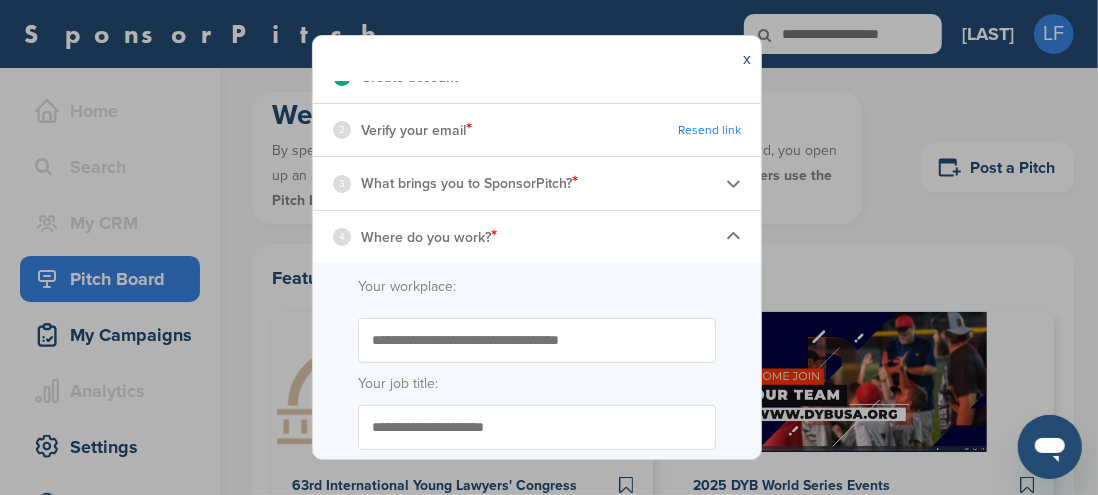 click on "Your workplace:" at bounding box center [537, 287] 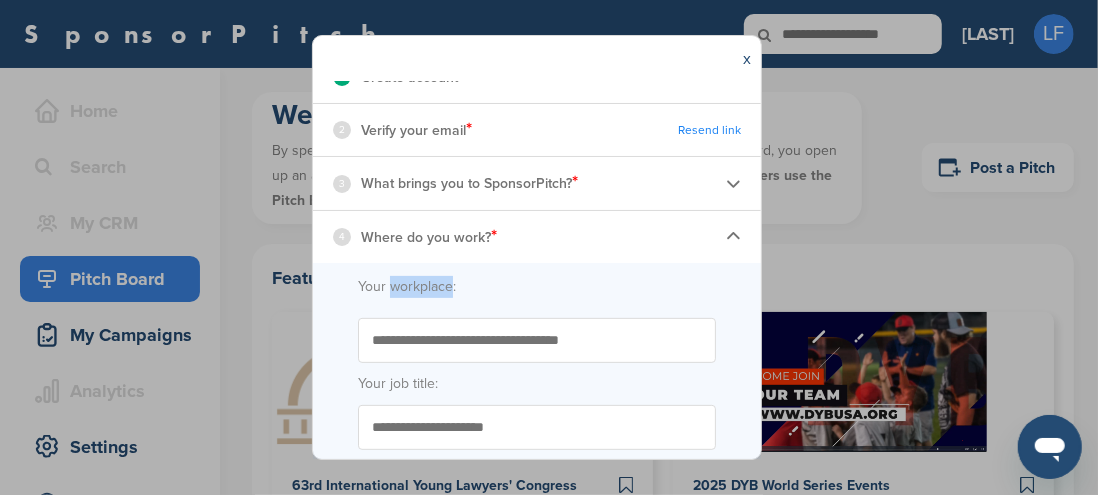 click on "Your workplace:" at bounding box center [537, 287] 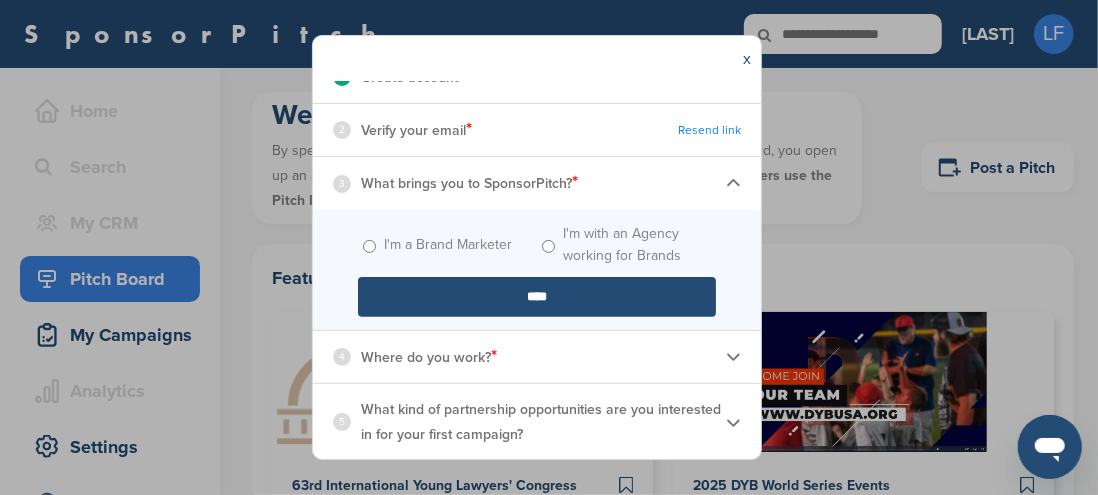 click on "4
Where do you work?
*" at bounding box center [537, 357] 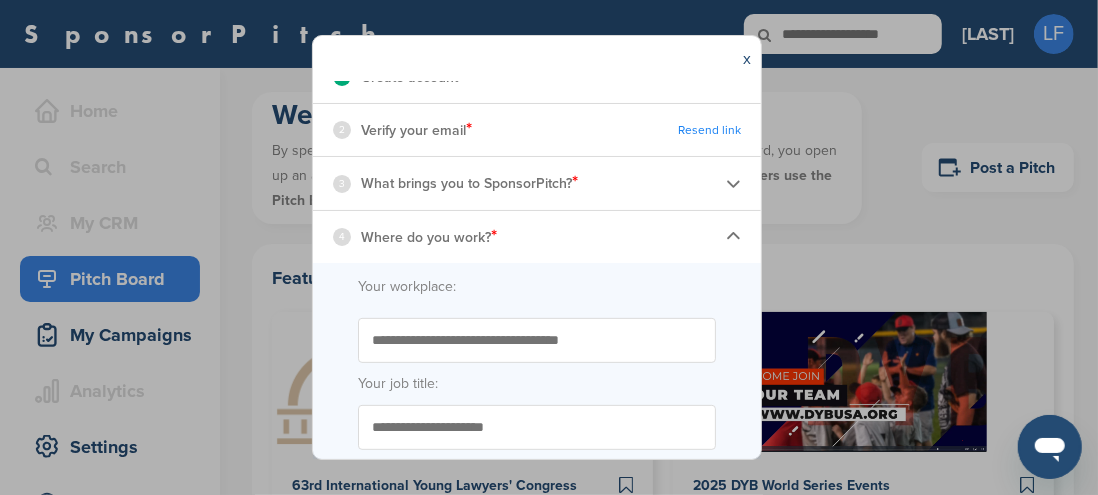 click on "Your workplace:" at bounding box center [537, 287] 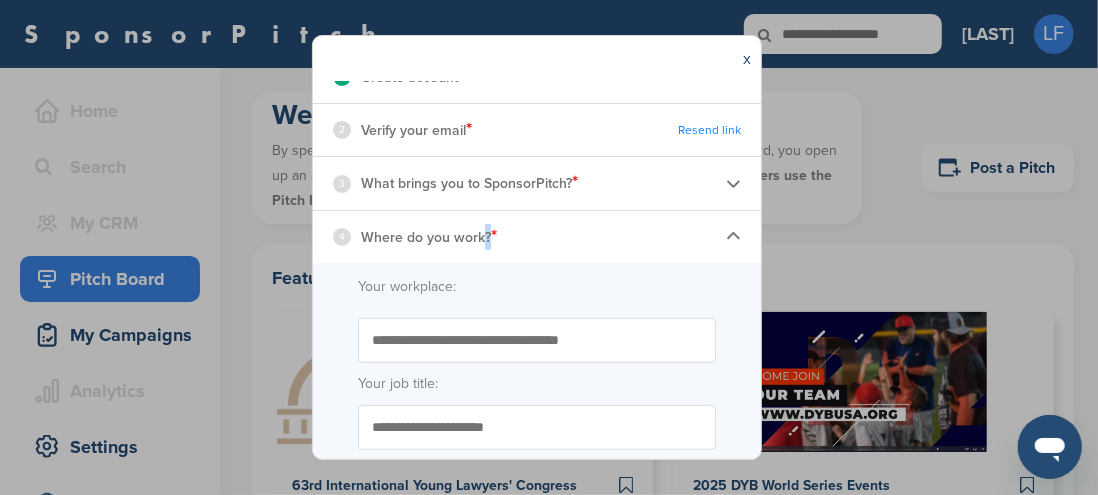 click on "Where do you work?
*" at bounding box center [429, 237] 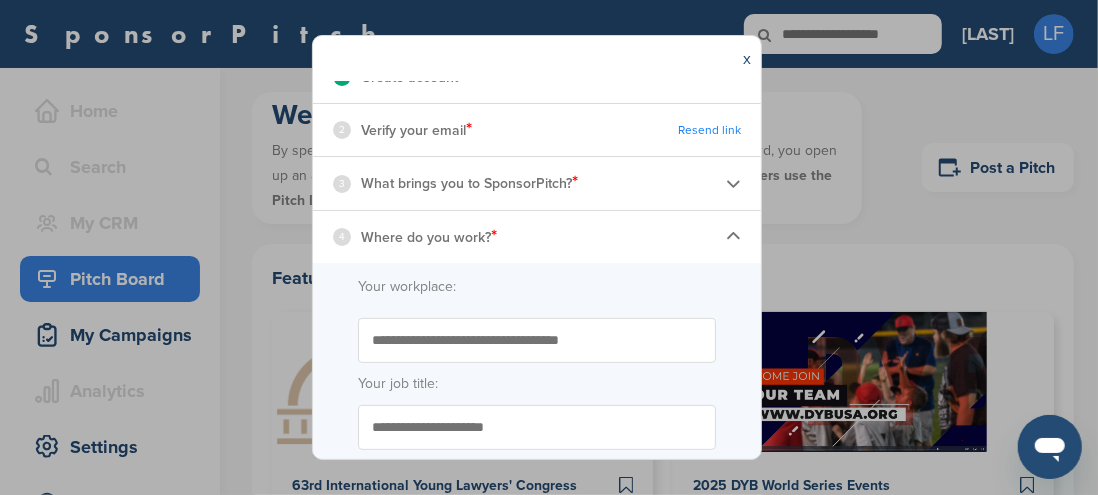 click on "Your workplace:" at bounding box center [537, 287] 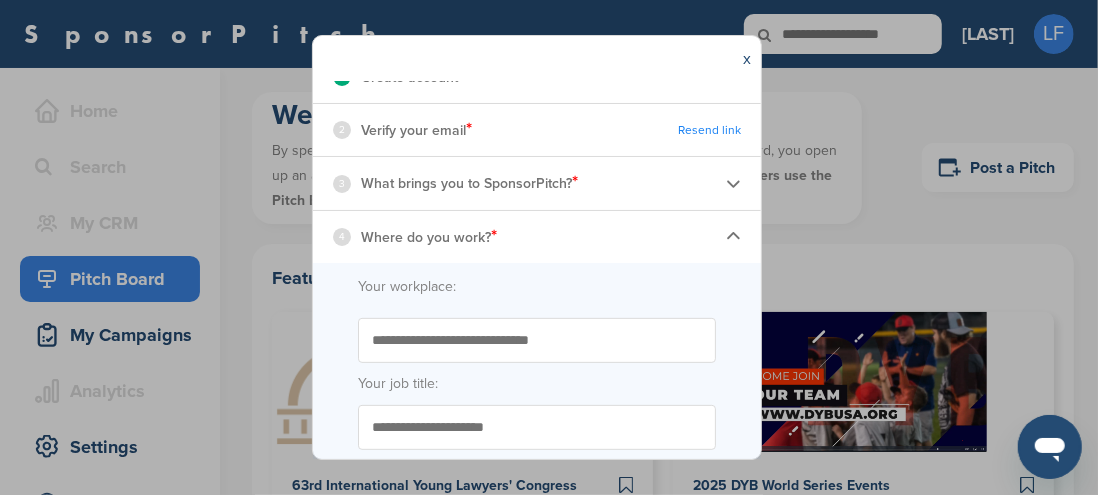 type on "**********" 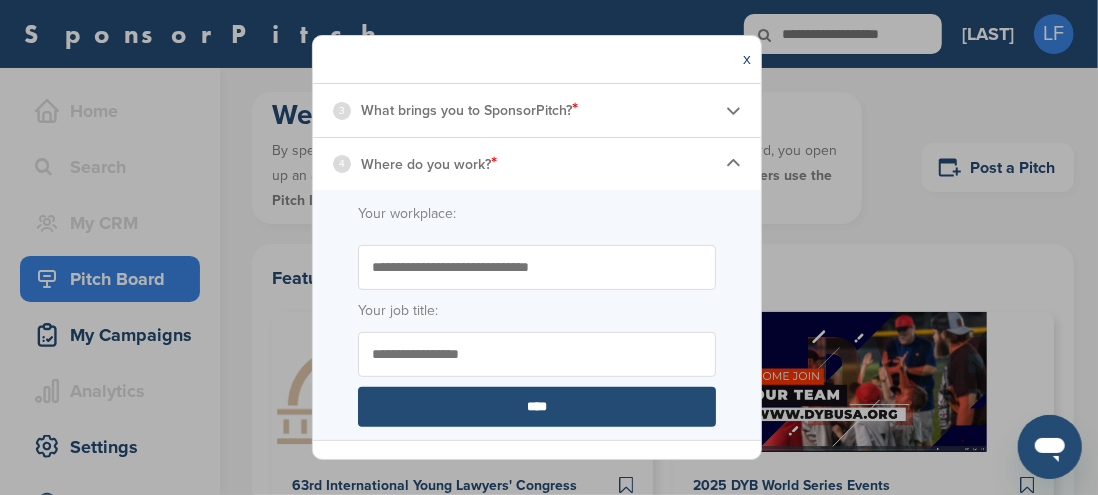 scroll, scrollTop: 397, scrollLeft: 0, axis: vertical 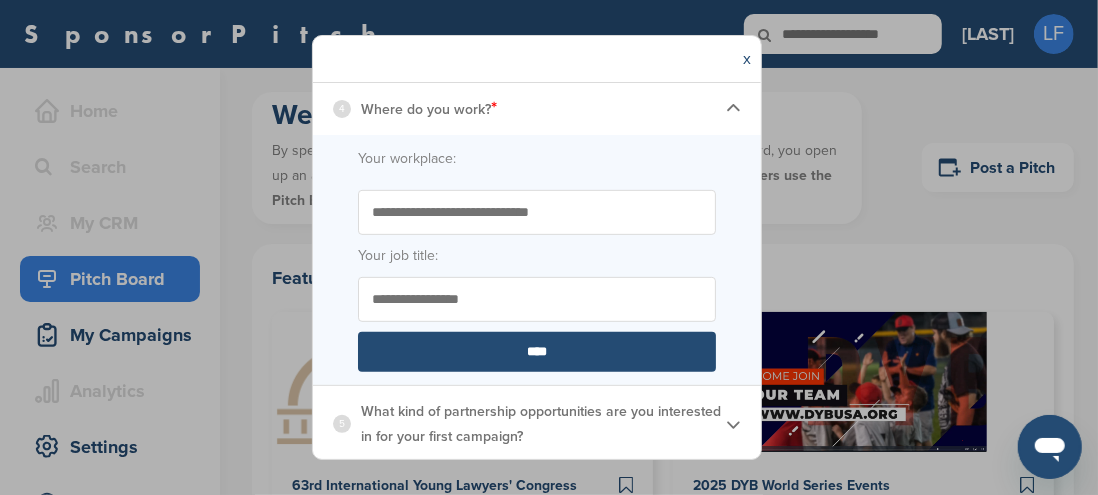type on "**********" 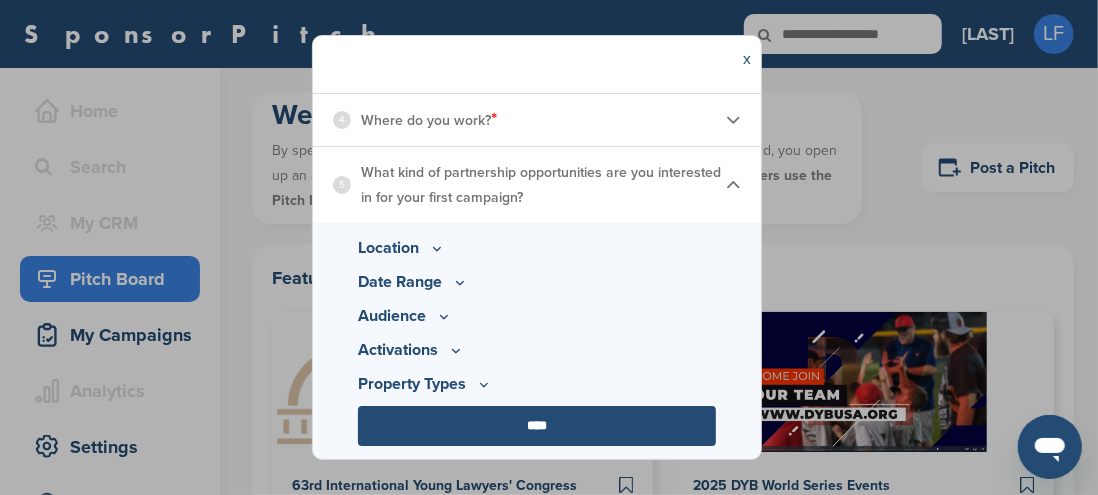 scroll, scrollTop: 385, scrollLeft: 0, axis: vertical 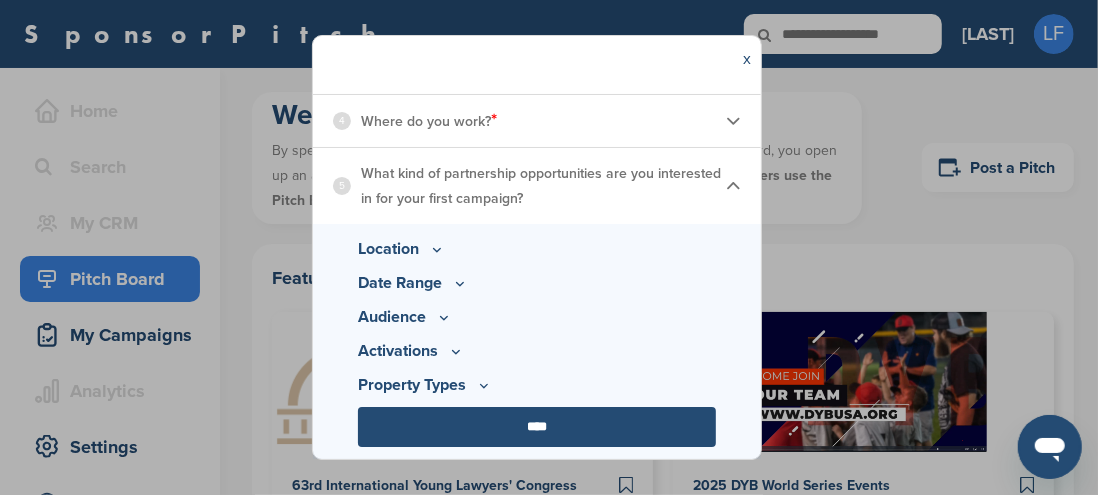 click on "Location" at bounding box center [537, 249] 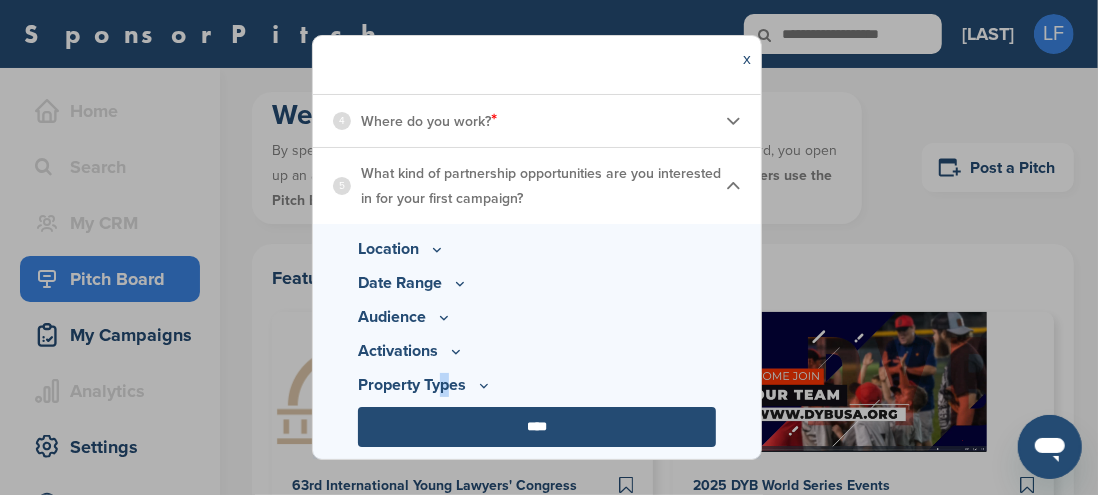 click on "Property Types" at bounding box center (537, 317) 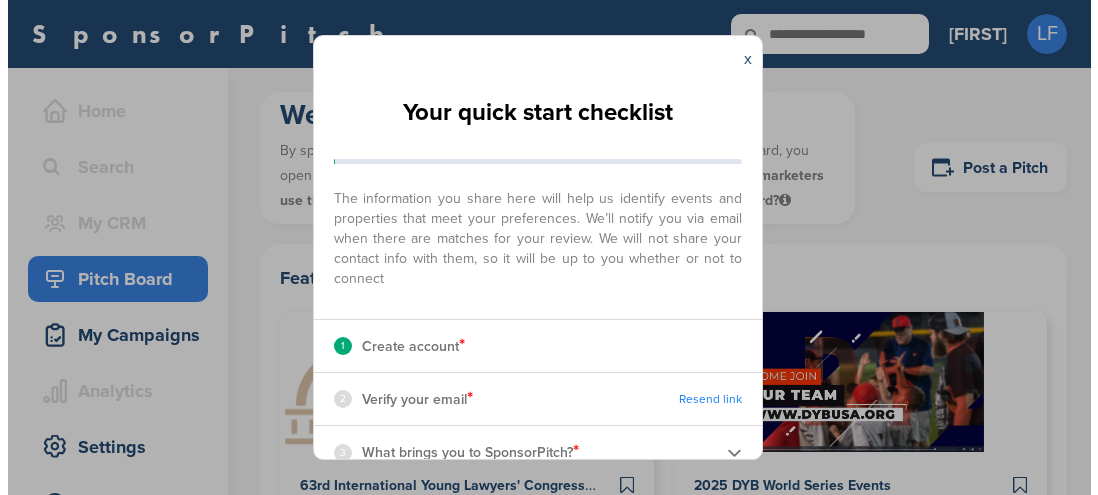 scroll, scrollTop: 0, scrollLeft: 0, axis: both 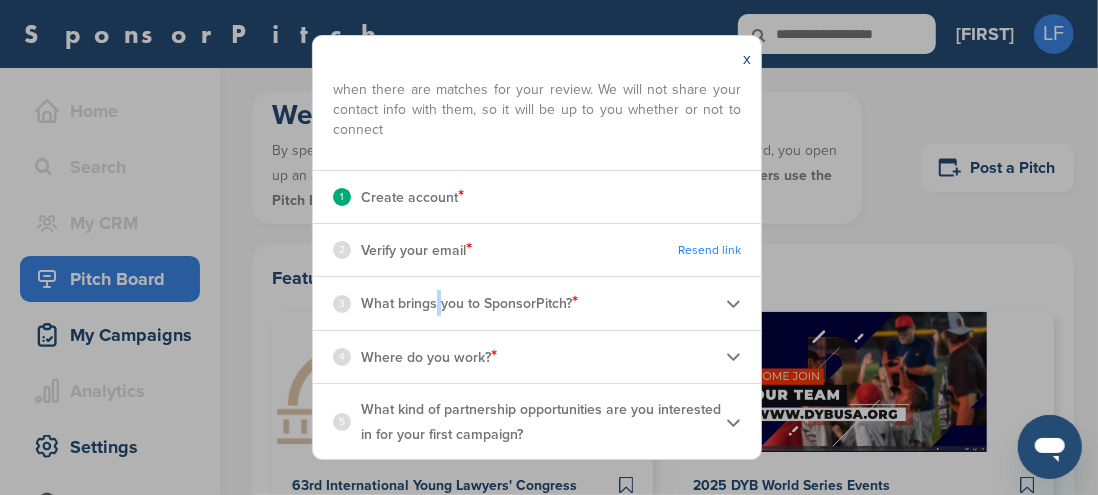 click on "What brings you to SponsorPitch?
*" at bounding box center [469, 303] 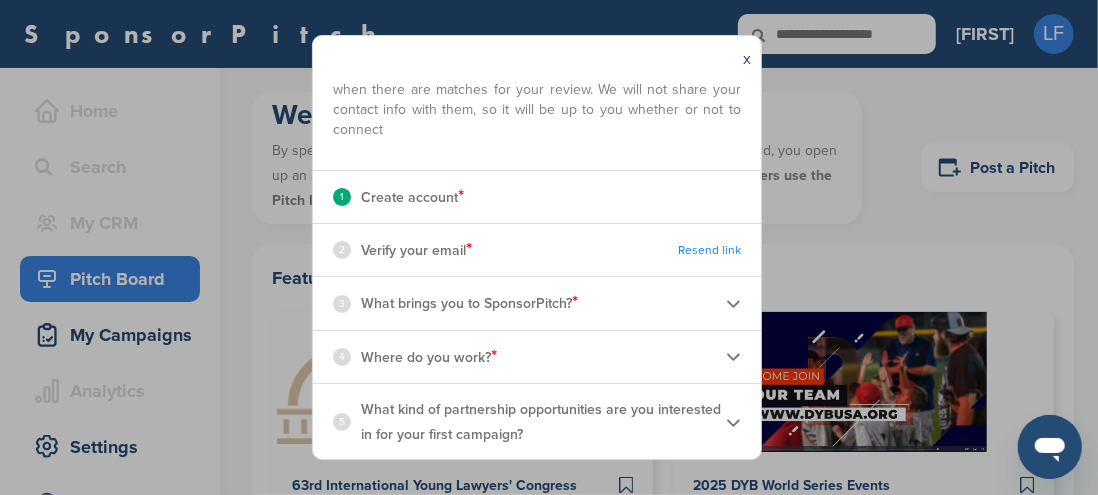 click on "Where do you work?
*" at bounding box center [429, 357] 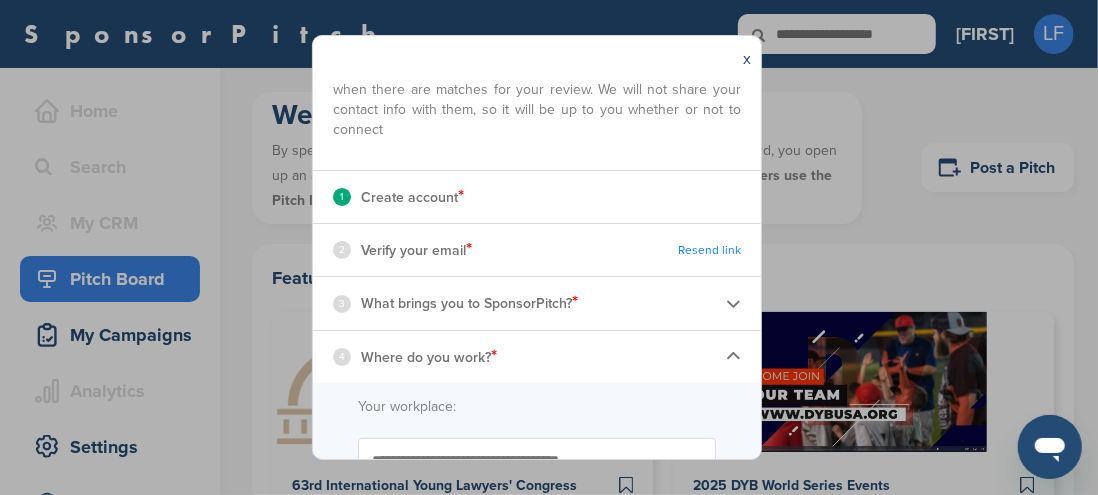 click on "Your workplace:" at bounding box center [537, 407] 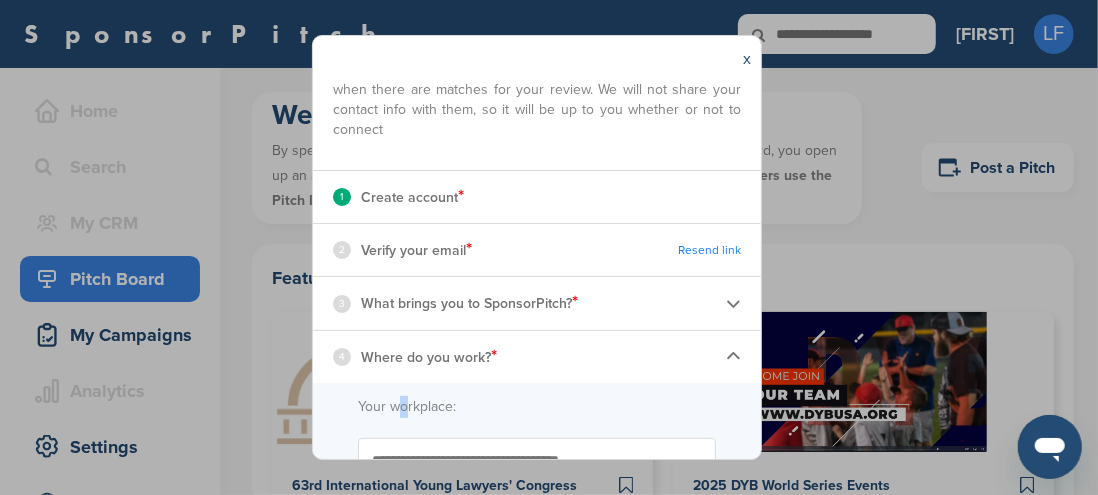 click on "Your workplace:" at bounding box center [537, 407] 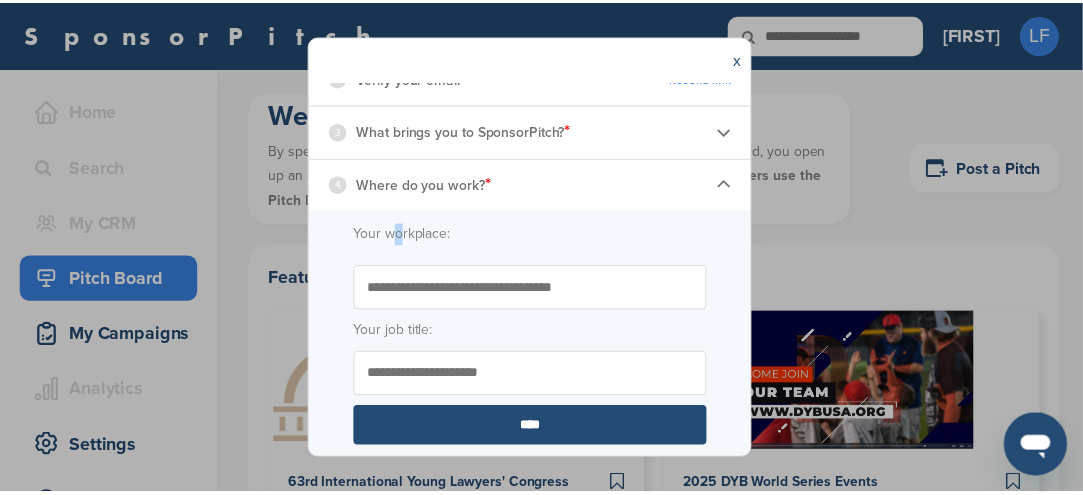 scroll, scrollTop: 298, scrollLeft: 0, axis: vertical 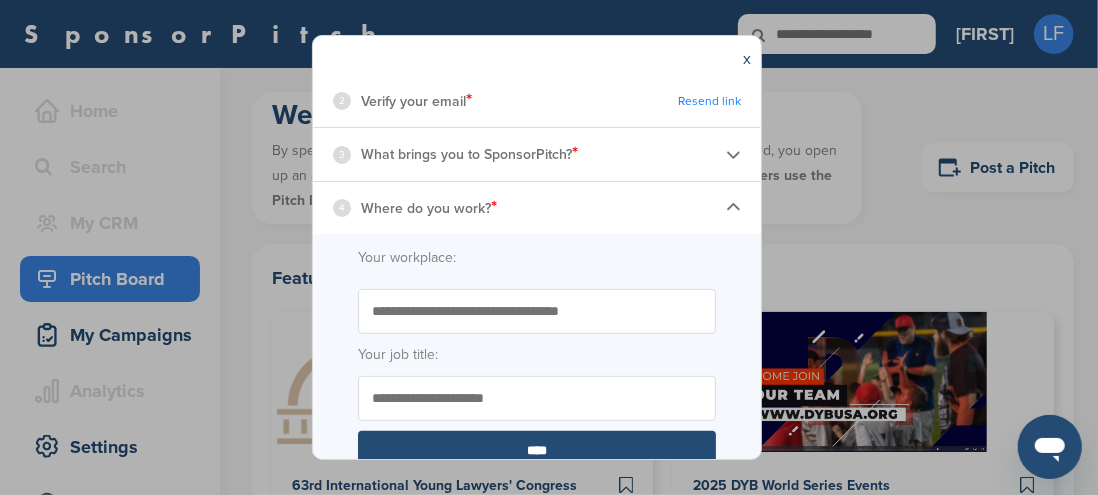 click on "4" at bounding box center (342, 208) 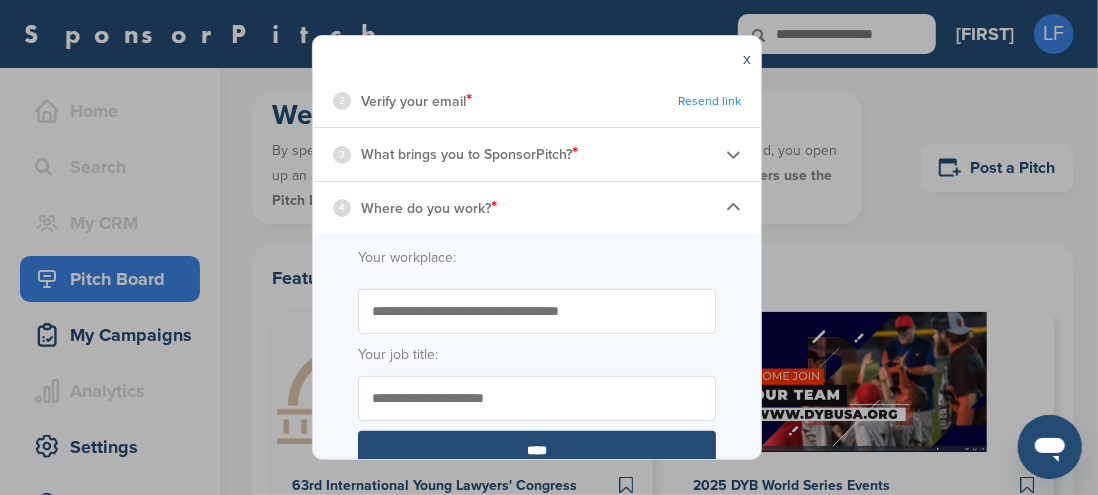 click on "x" at bounding box center [747, 59] 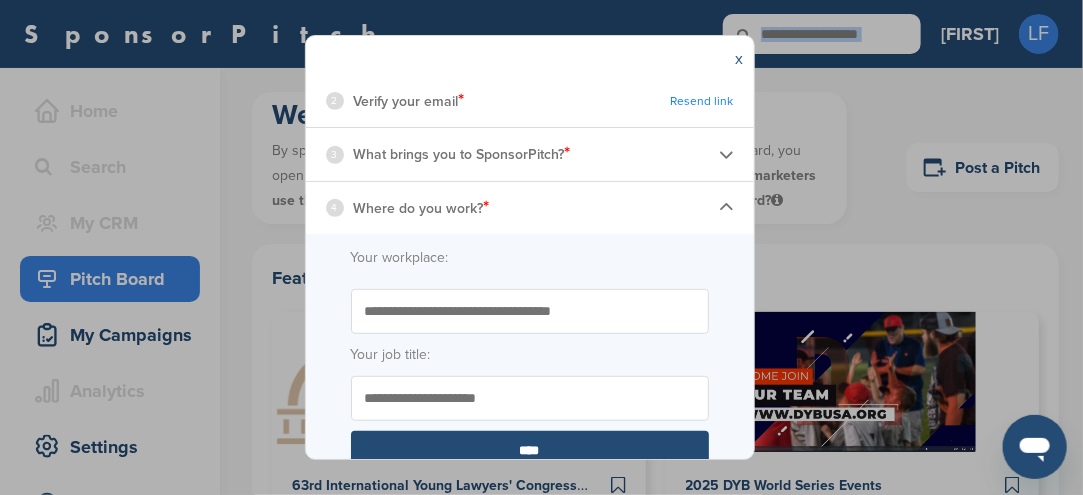 click on "SponsorPitch
Home
Search
My CRM
You are currently on SponsorPitch for Brands - Free.
To access this feature and more,
upgrade here
Pitch Board
My Campaigns
Analytics
You are currently on SponsorPitch for Brands - Free.
To access this feature and more,
upgrade here
Settings
Help Center
Lewis
LF
Getting Started
CRM
Settings
Profile
Messages
Plans & Pricing
Sign Out
Lewis
LF
Getting Started
Settings
Sign Out" at bounding box center (541, 34) 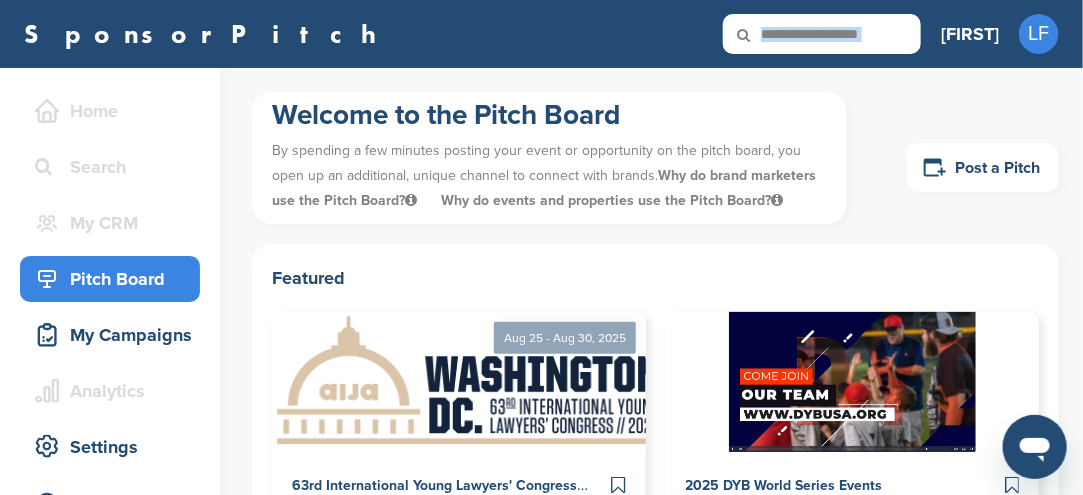click on "Pitch Board" at bounding box center [115, 279] 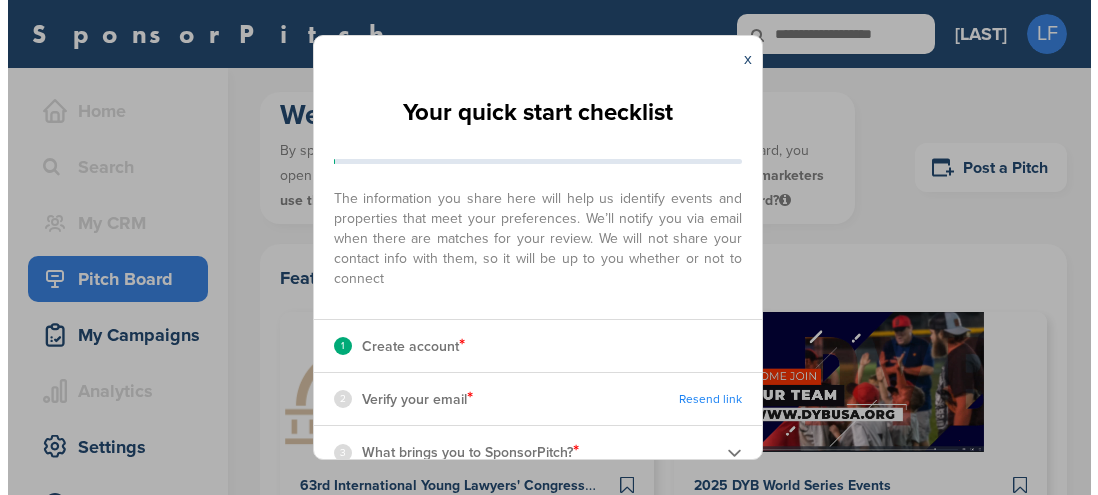scroll, scrollTop: 0, scrollLeft: 0, axis: both 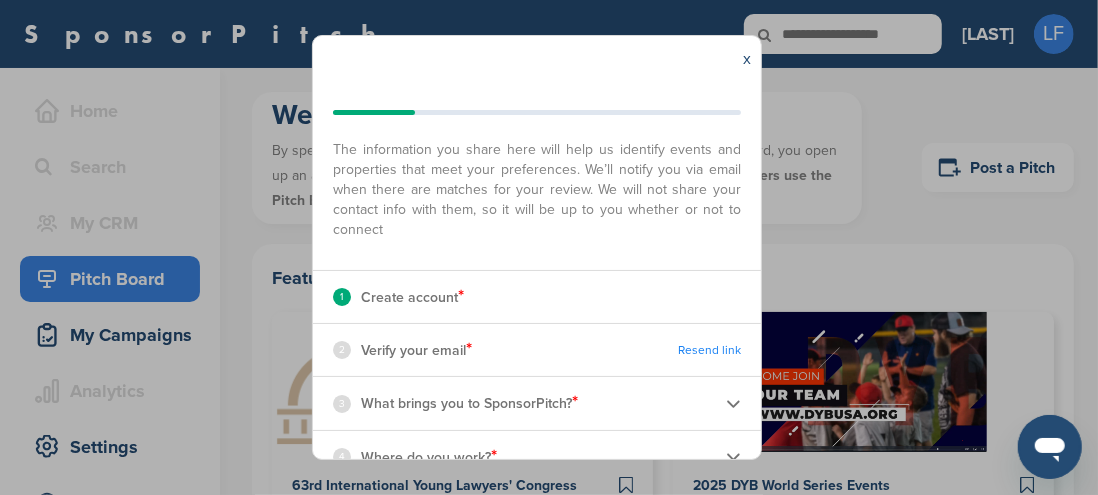 click on "Verify your email
*" at bounding box center (416, 350) 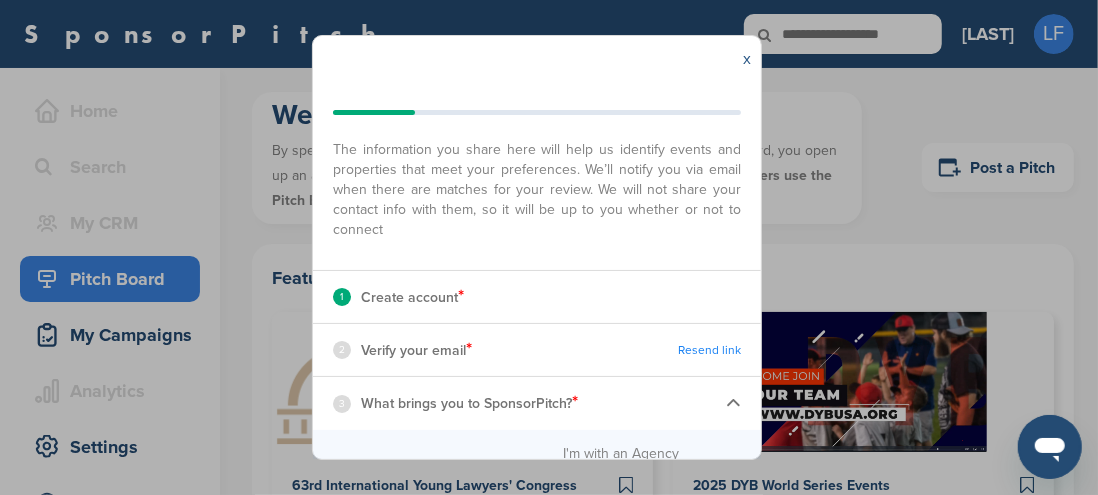 click on "x" at bounding box center (747, 59) 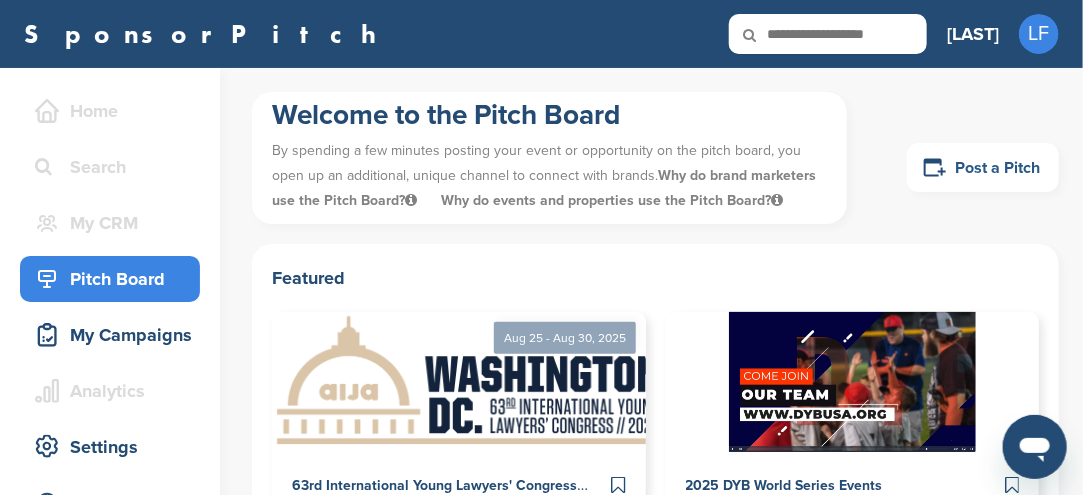 click on "Post a Pitch" at bounding box center (983, 167) 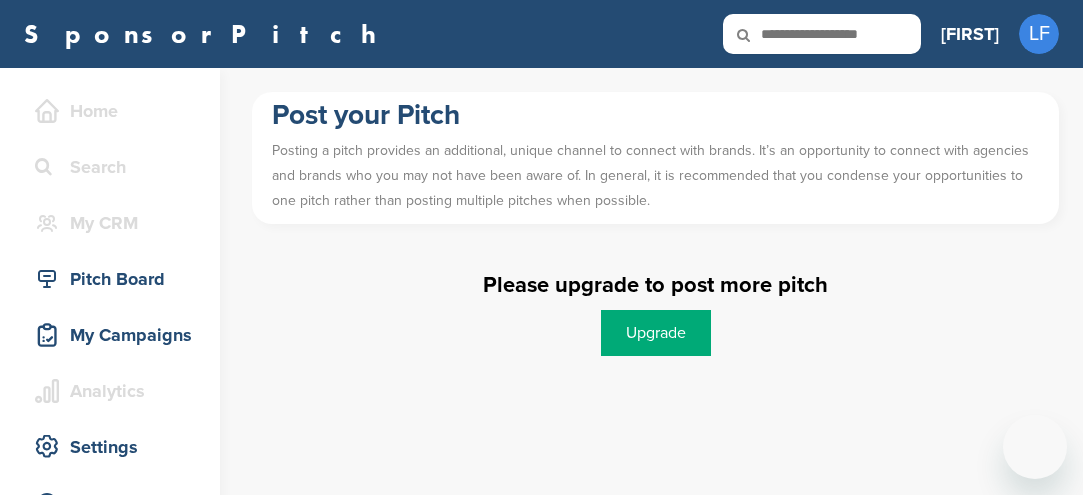 scroll, scrollTop: 0, scrollLeft: 0, axis: both 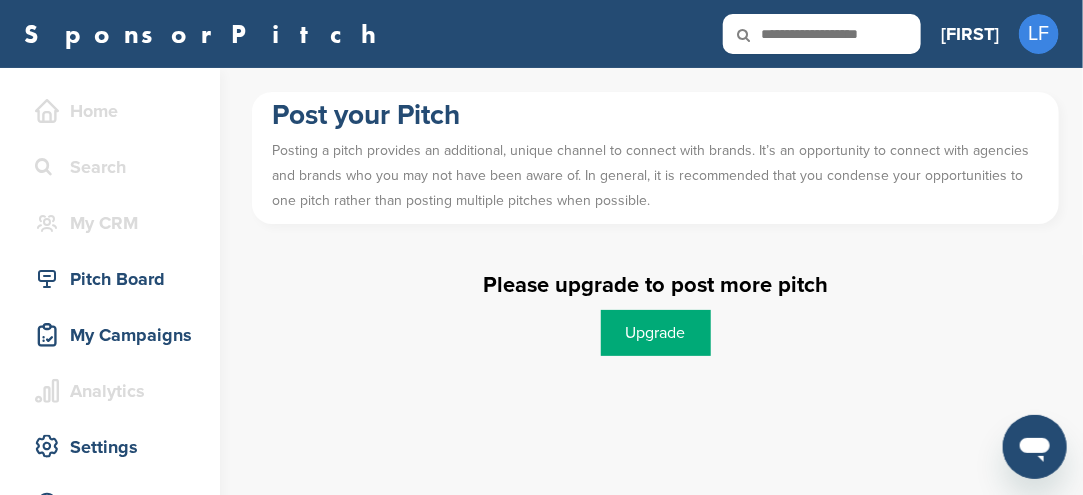 click on "Upgrade" at bounding box center (656, 333) 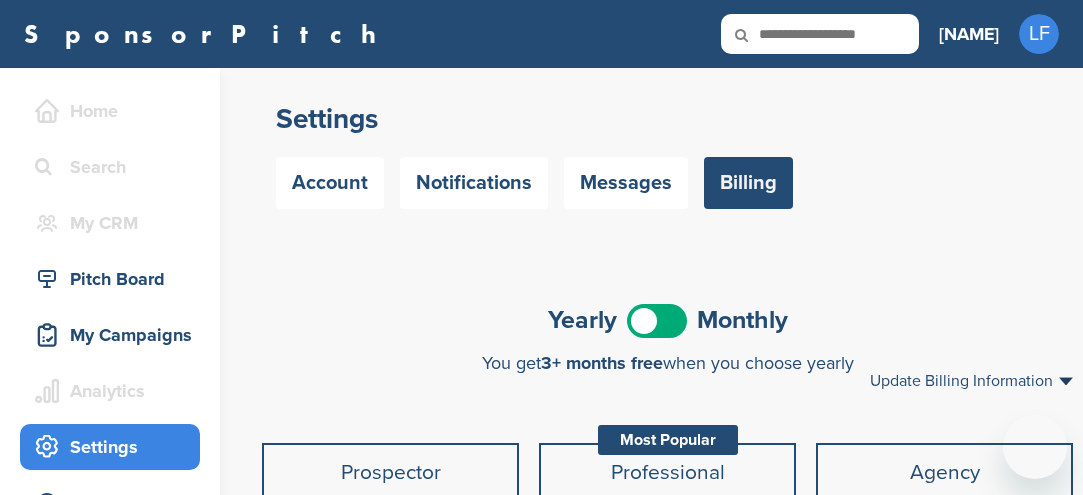 scroll, scrollTop: 0, scrollLeft: 0, axis: both 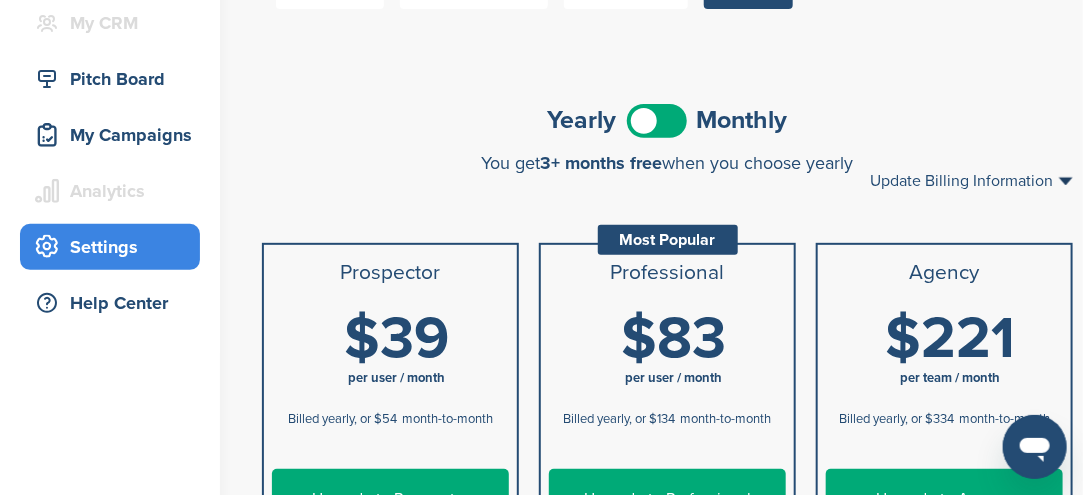 drag, startPoint x: 650, startPoint y: 121, endPoint x: 689, endPoint y: 129, distance: 39.812057 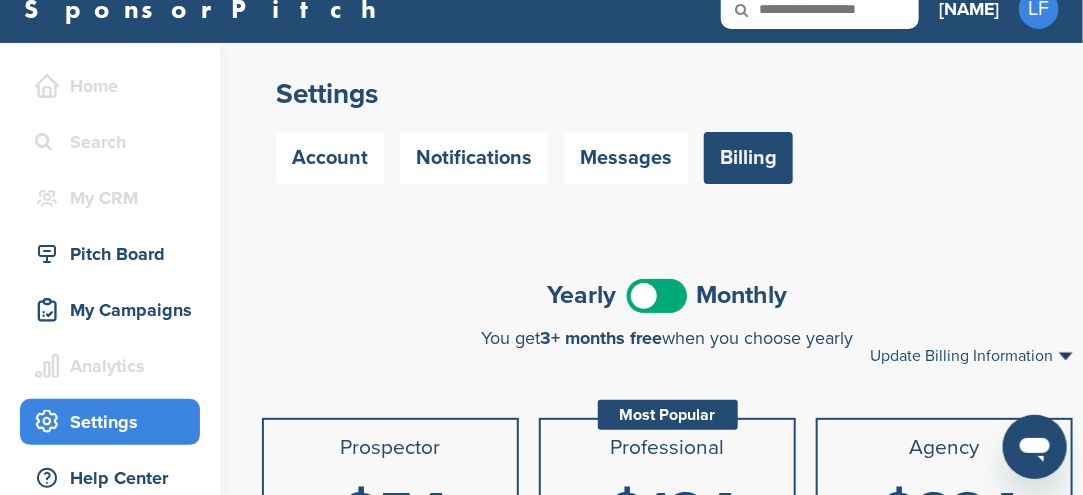 scroll, scrollTop: 0, scrollLeft: 0, axis: both 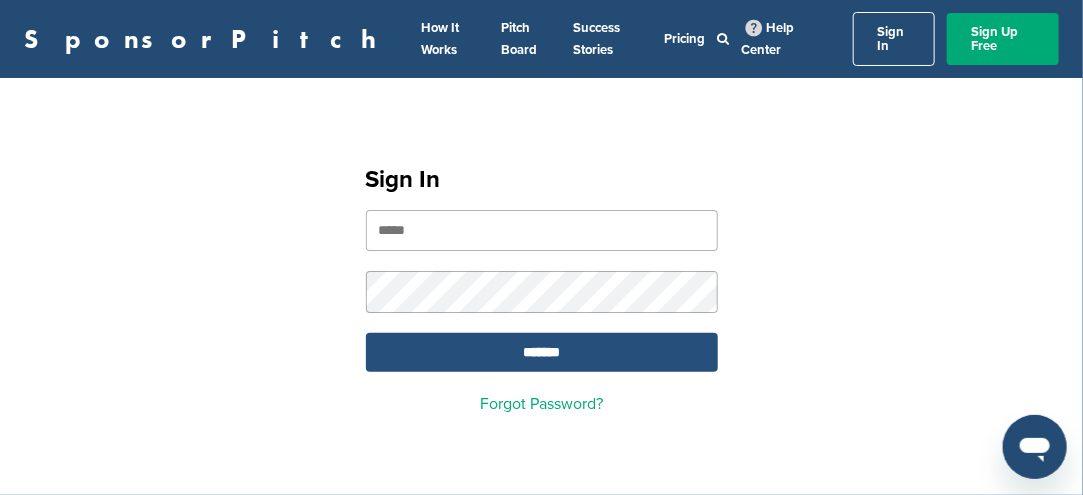 type on "**********" 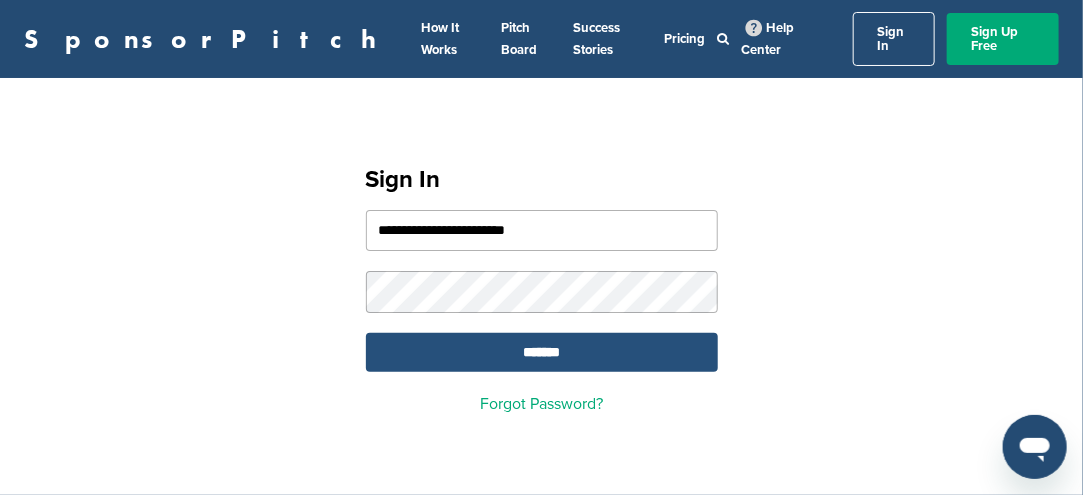 click on "*******" at bounding box center (542, 352) 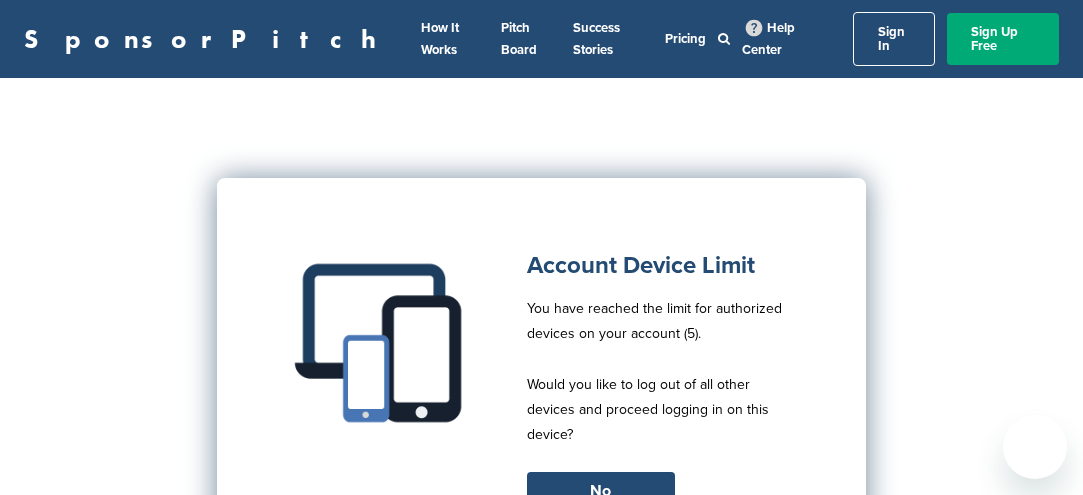 scroll, scrollTop: 0, scrollLeft: 0, axis: both 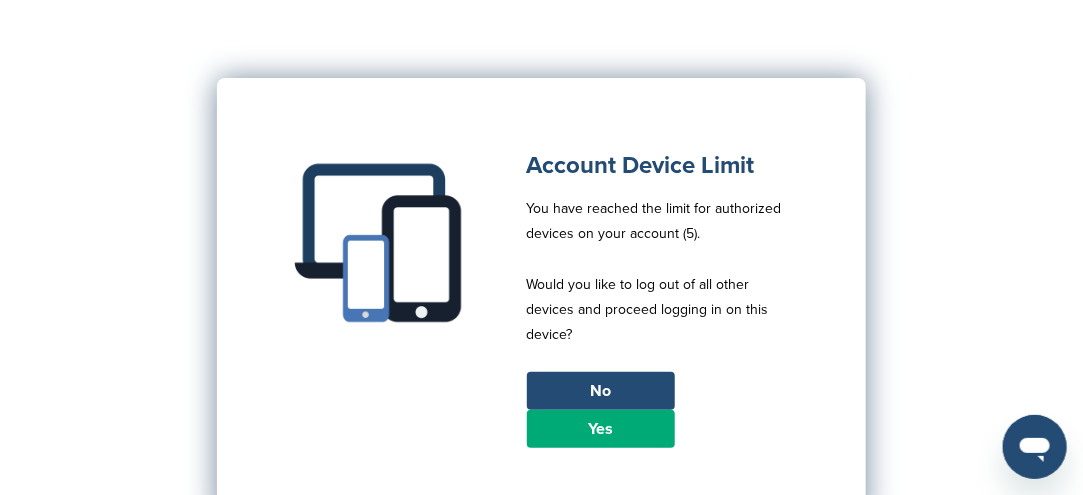 click on "Yes" at bounding box center (601, 429) 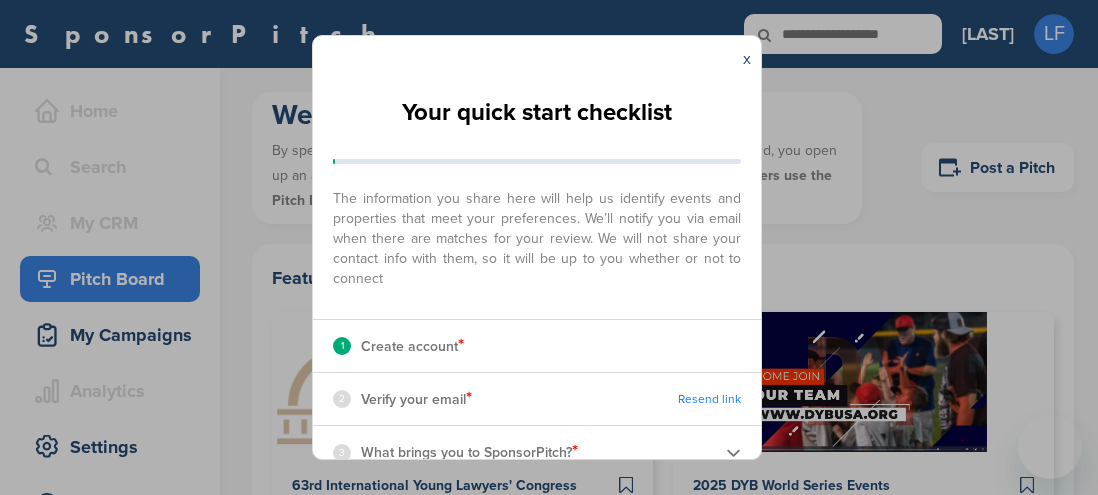 scroll, scrollTop: 0, scrollLeft: 0, axis: both 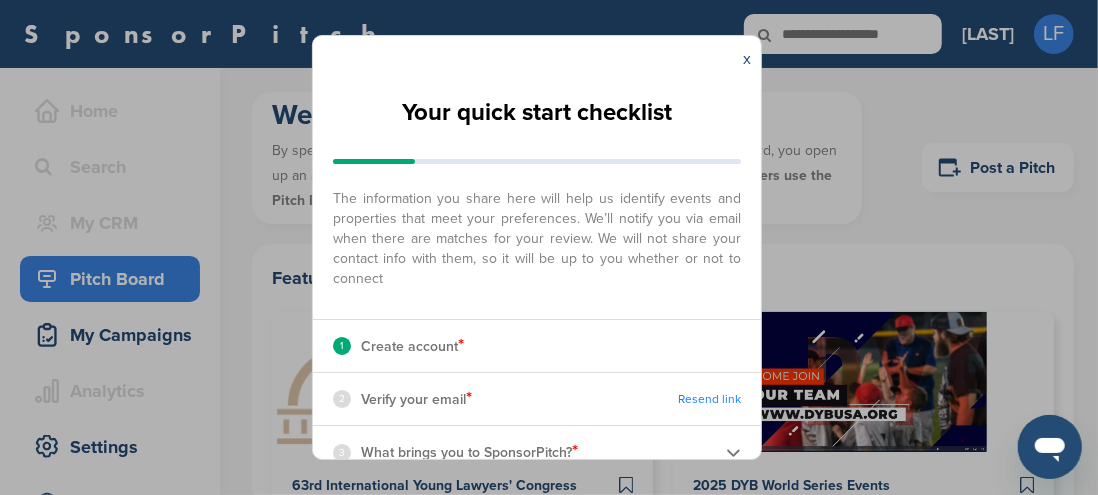 click on "1
Create account
*" at bounding box center [537, 346] 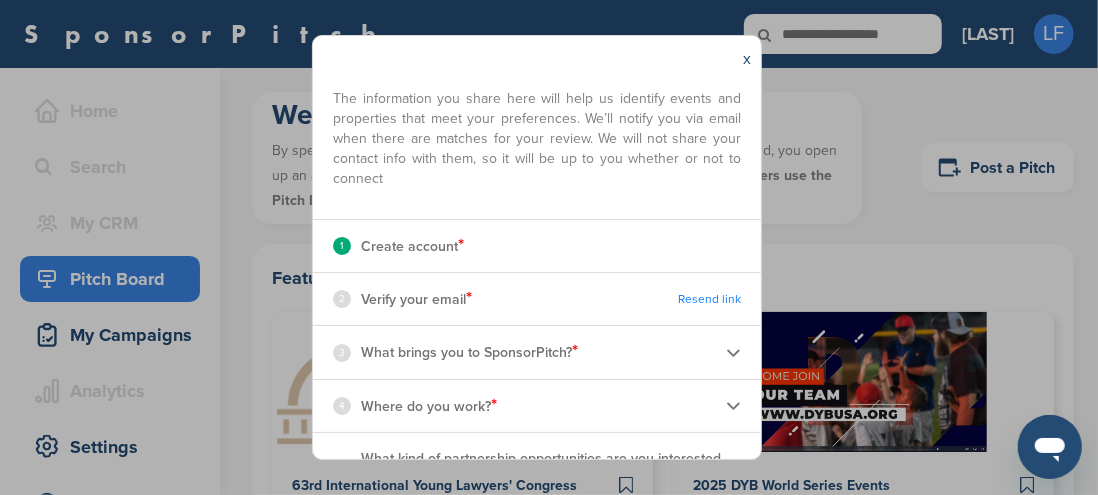 click on "2
Verify your email
*
Resend link" at bounding box center [537, 299] 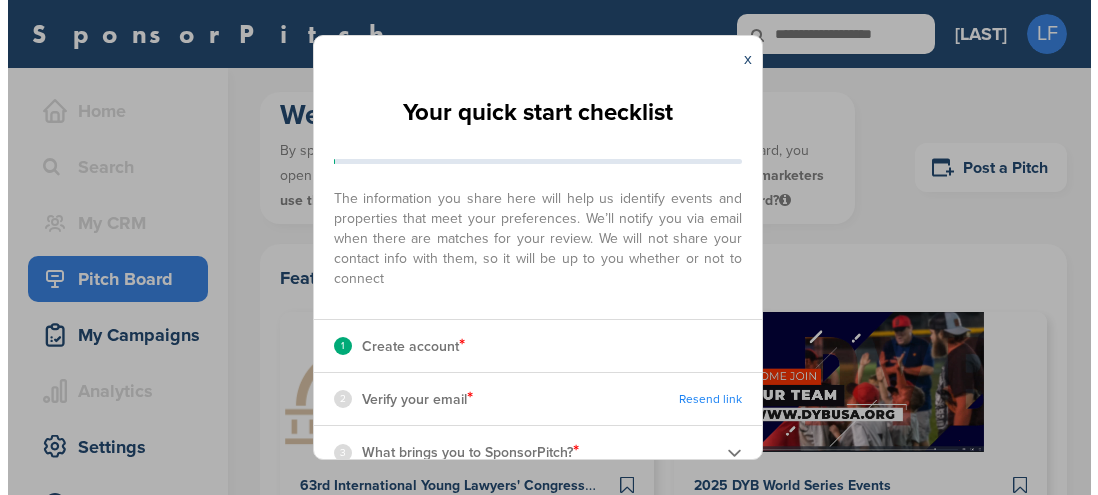 scroll, scrollTop: 0, scrollLeft: 0, axis: both 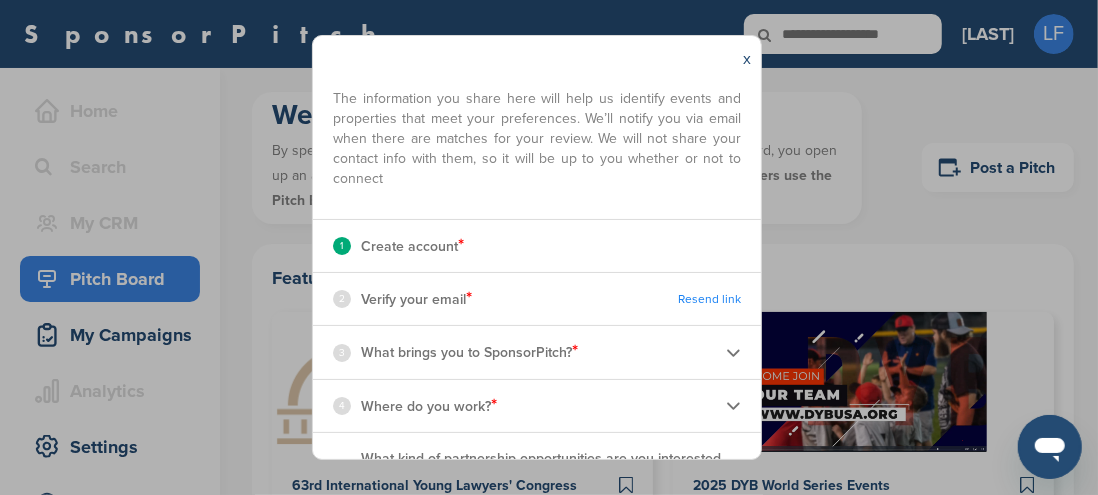 click on "1
Create account
*" at bounding box center [537, 246] 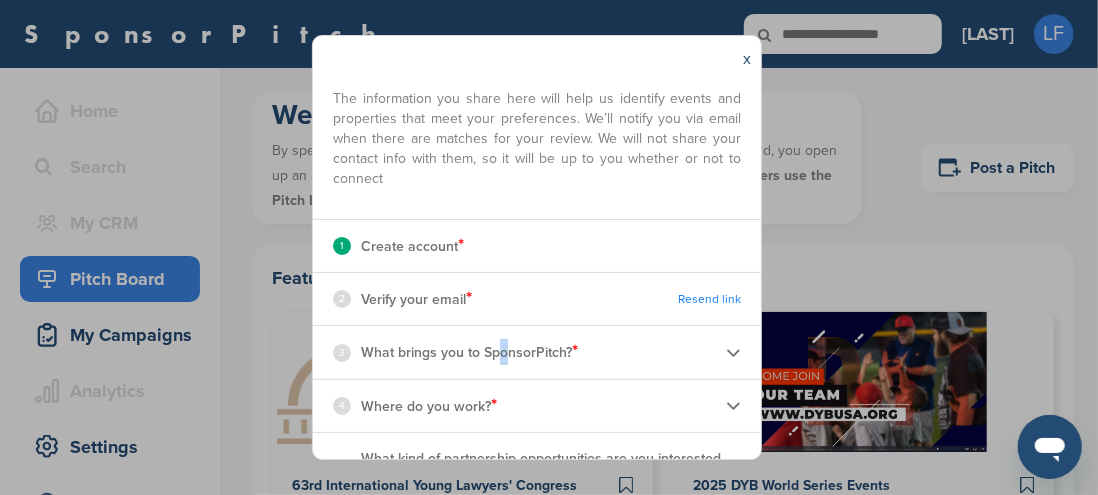 click on "What brings you to SponsorPitch?
*" at bounding box center [469, 352] 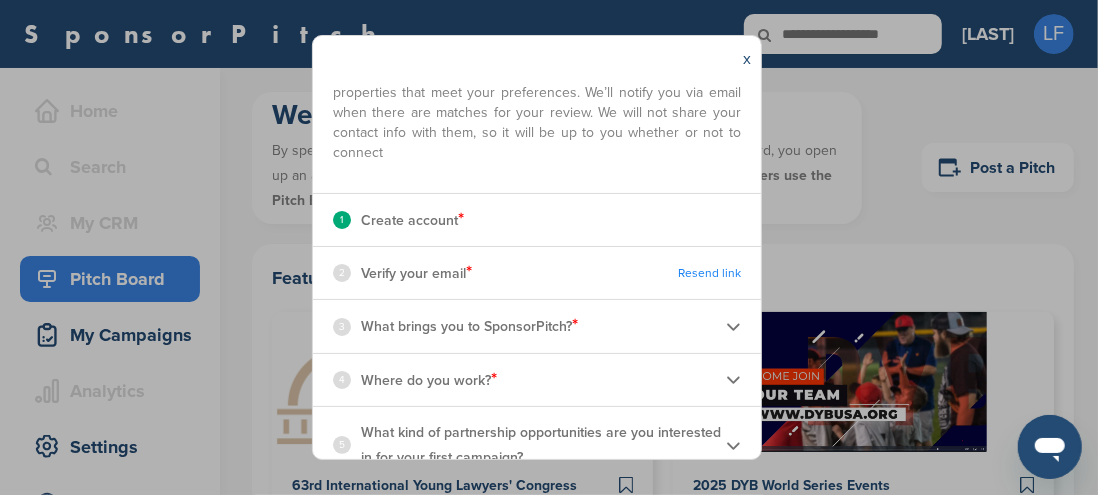 scroll, scrollTop: 149, scrollLeft: 0, axis: vertical 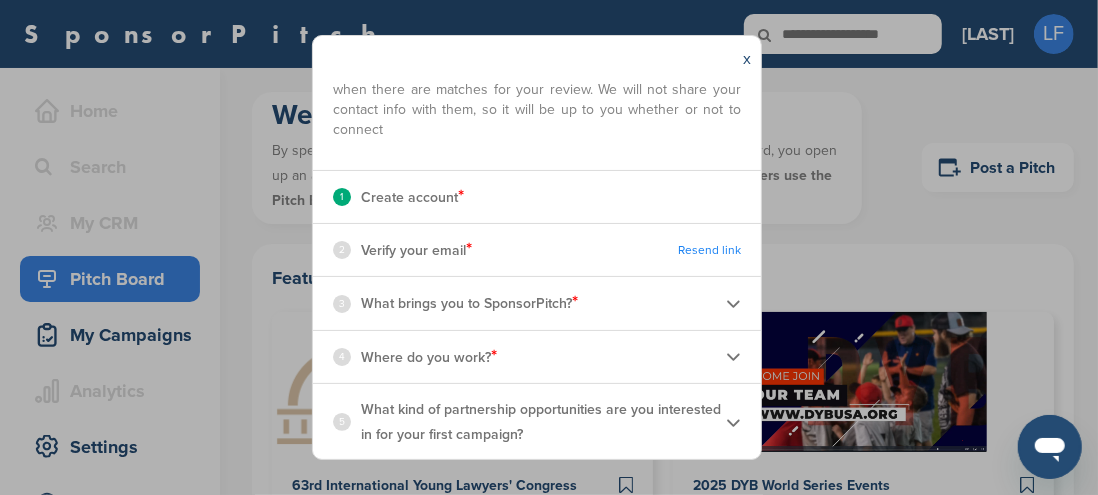 click on "What kind of partnership opportunities are you interested in for your first campaign?" at bounding box center [543, 422] 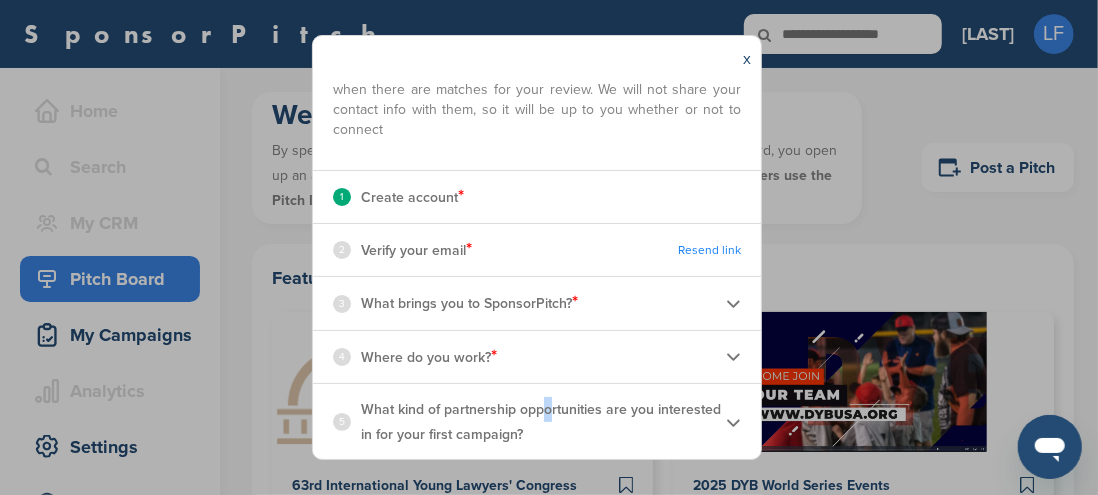 click on "What kind of partnership opportunities are you interested in for your first campaign?" at bounding box center (543, 422) 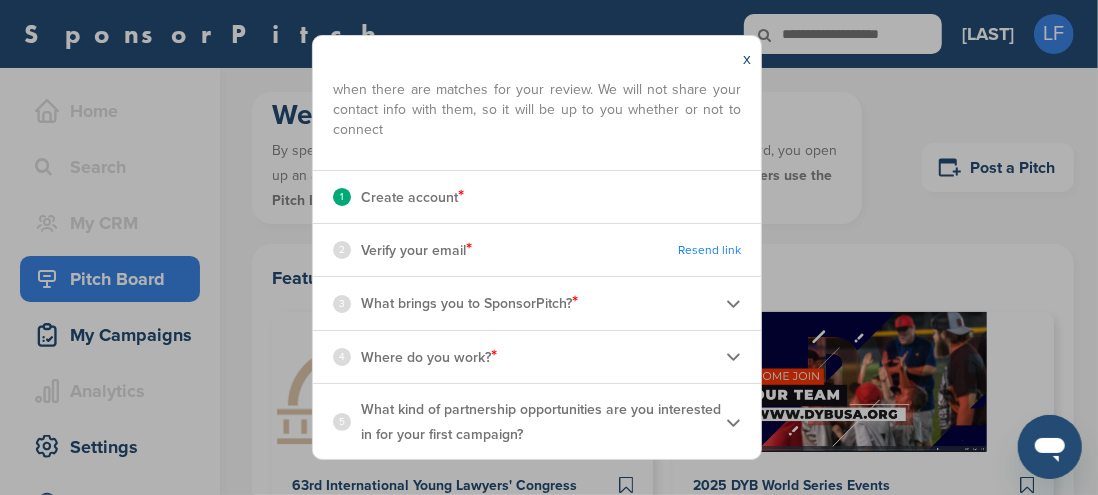 click on "[NUMBER]
What kind of partnership opportunities are you interested in for your first campaign?" at bounding box center [537, 422] 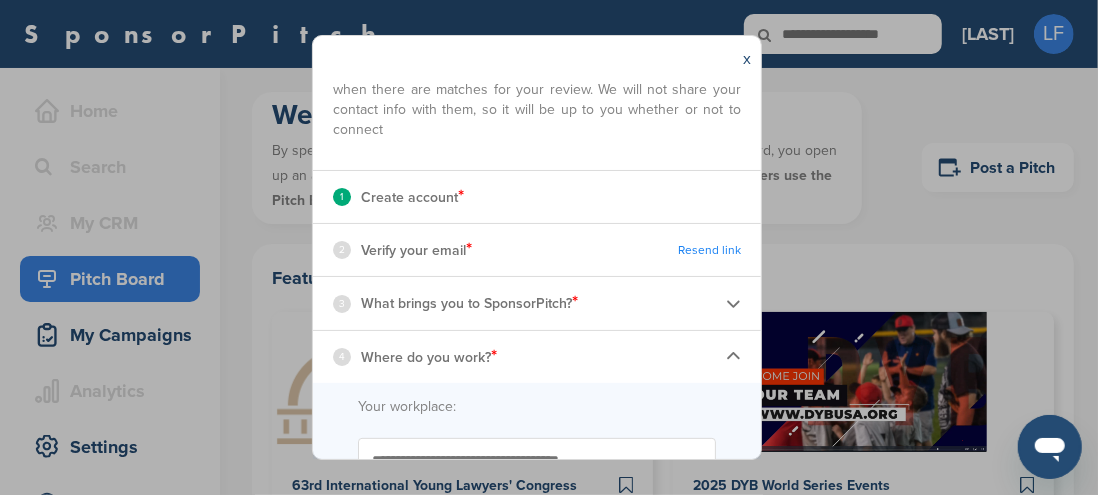 scroll, scrollTop: 49, scrollLeft: 0, axis: vertical 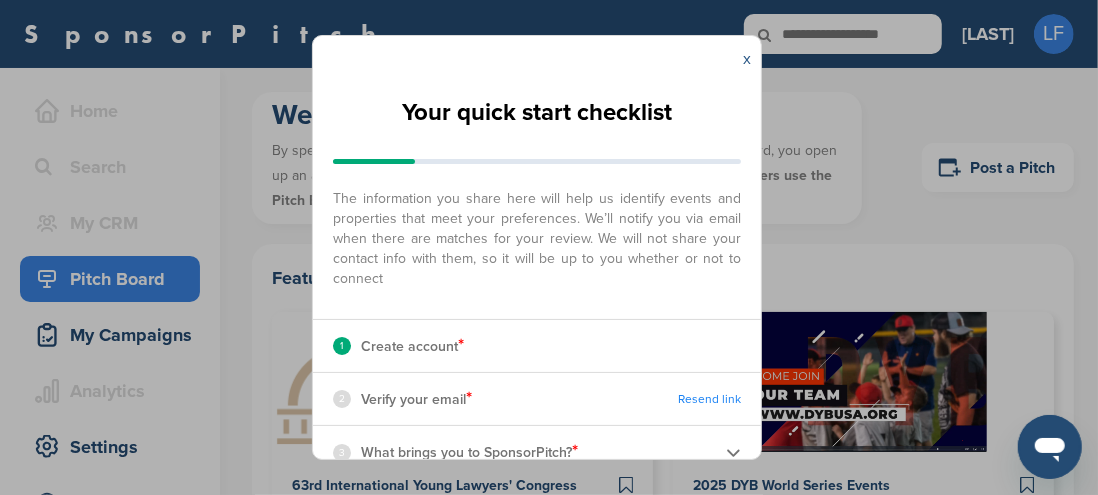 click on "x" at bounding box center [747, 59] 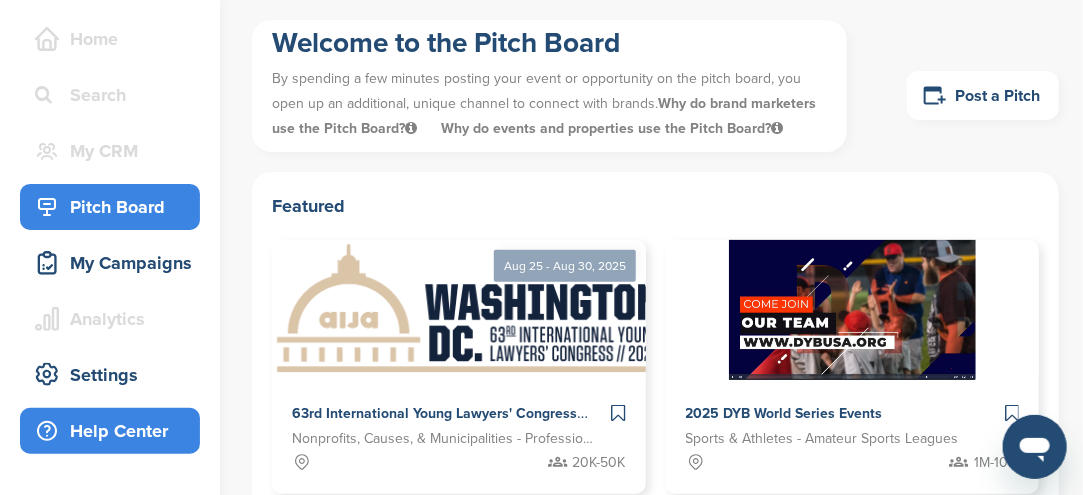 scroll, scrollTop: 100, scrollLeft: 0, axis: vertical 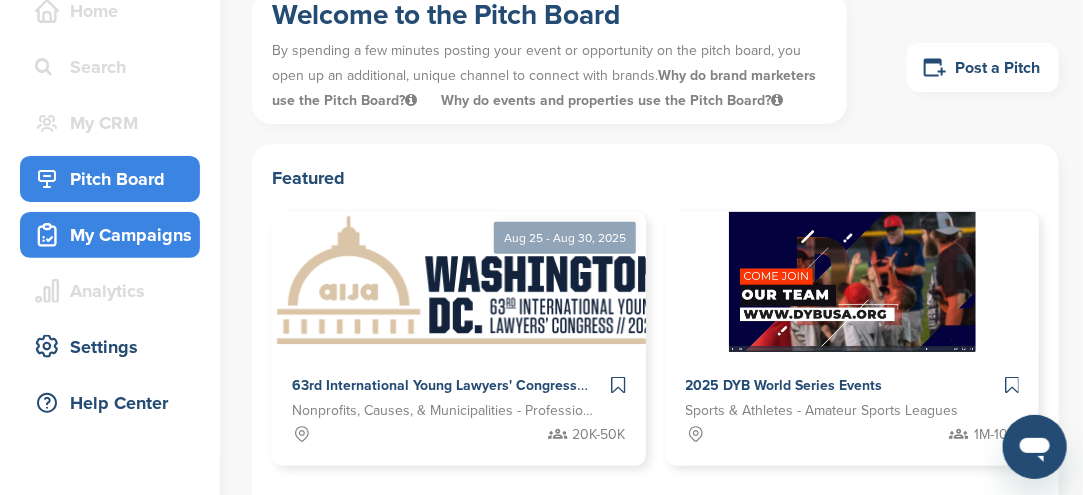 click on "My Campaigns" at bounding box center (115, 235) 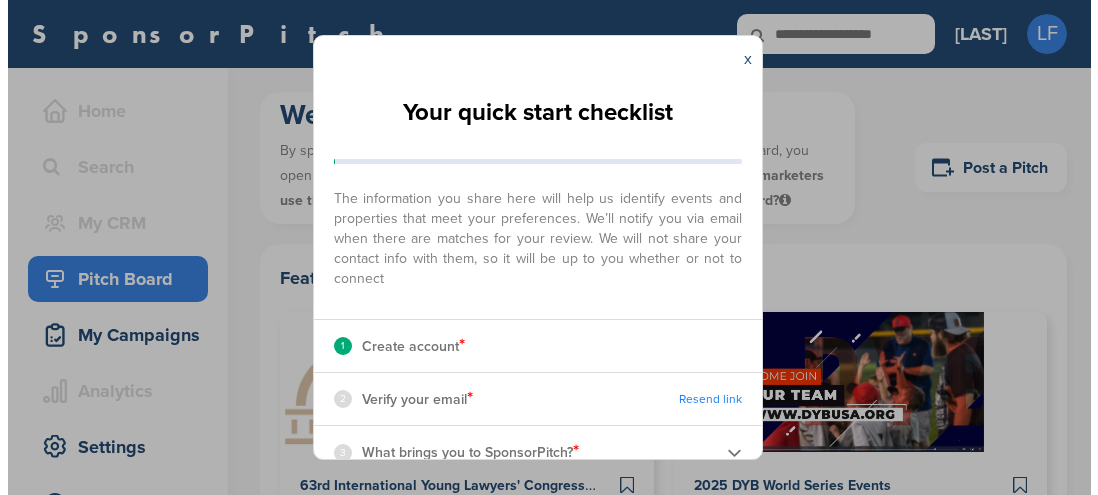 scroll, scrollTop: 0, scrollLeft: 0, axis: both 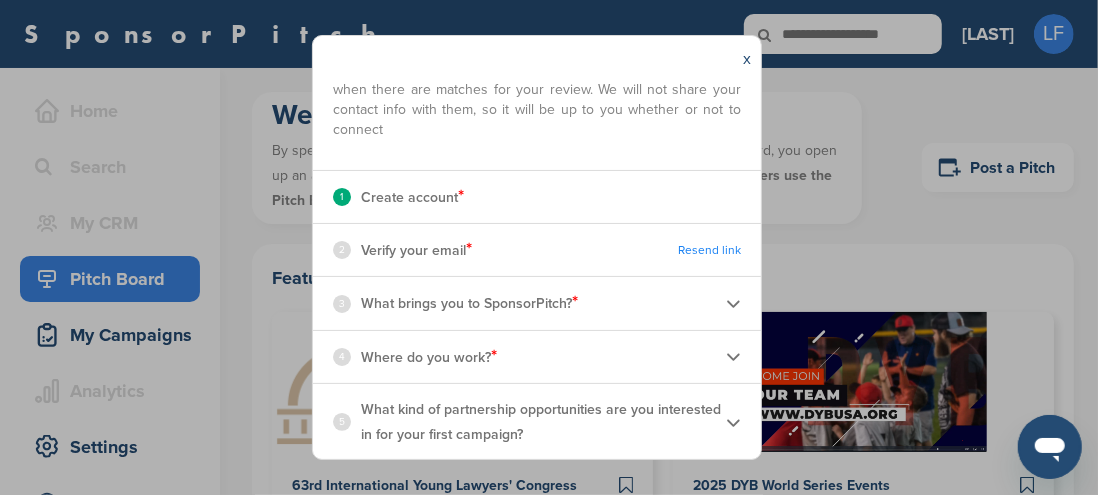 click on "1
Create account
*" at bounding box center (537, 197) 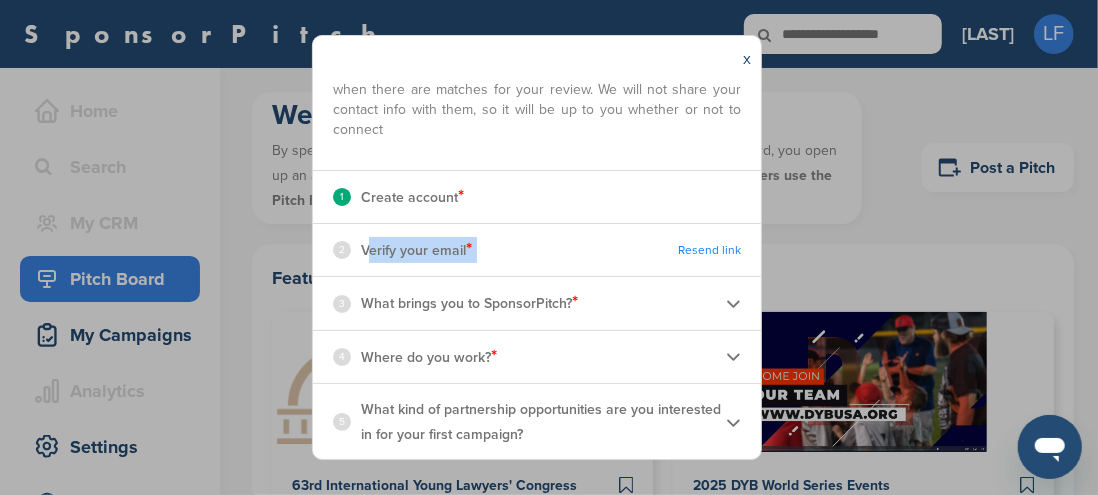 click on "Verify your email
*" at bounding box center (416, 250) 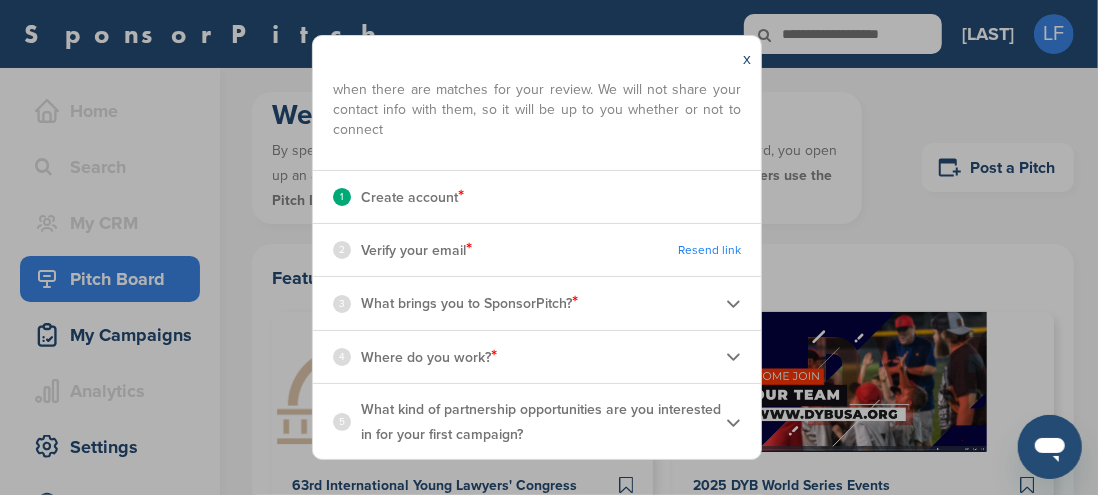 click on "What brings you to SponsorPitch?
*" at bounding box center (469, 303) 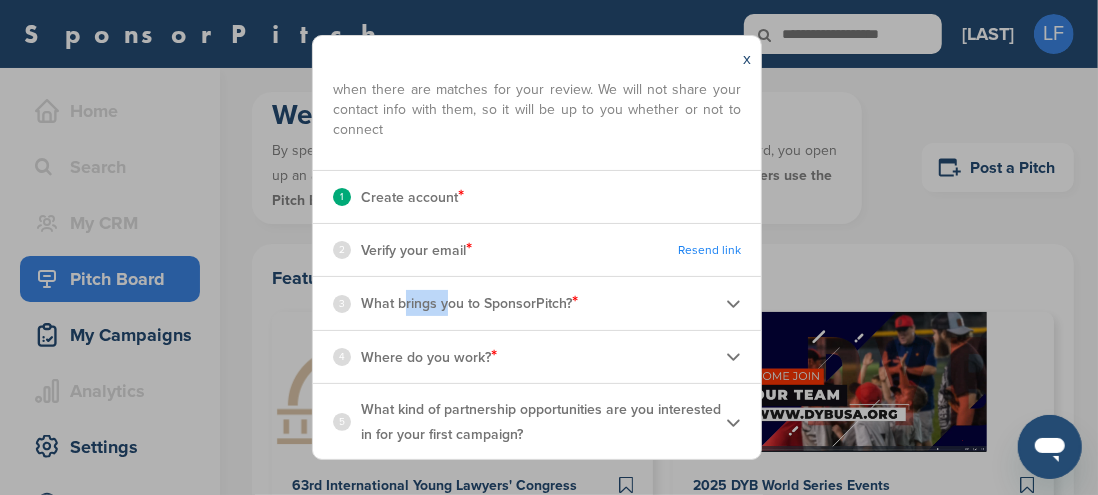 click on "What brings you to SponsorPitch?
*" at bounding box center (469, 303) 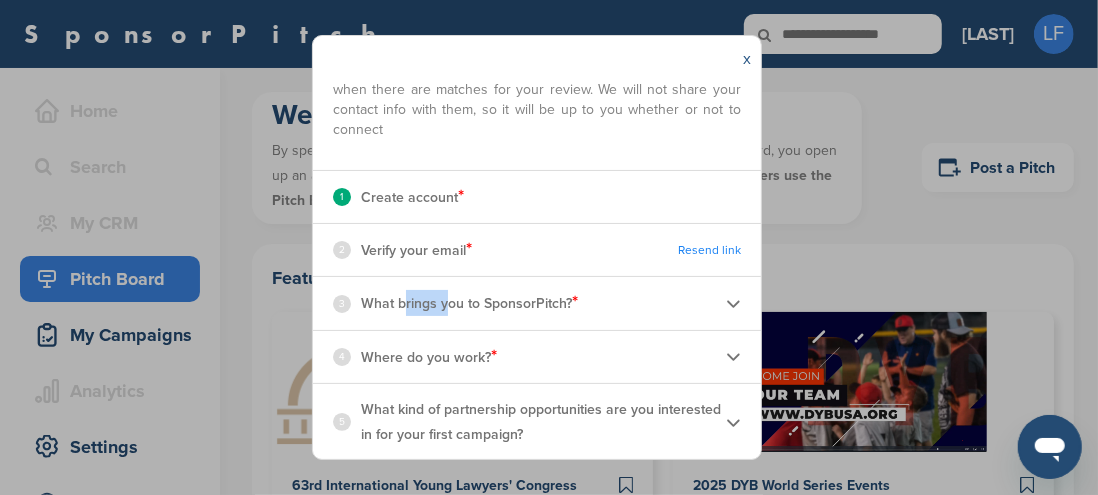 click on "x" at bounding box center [747, 59] 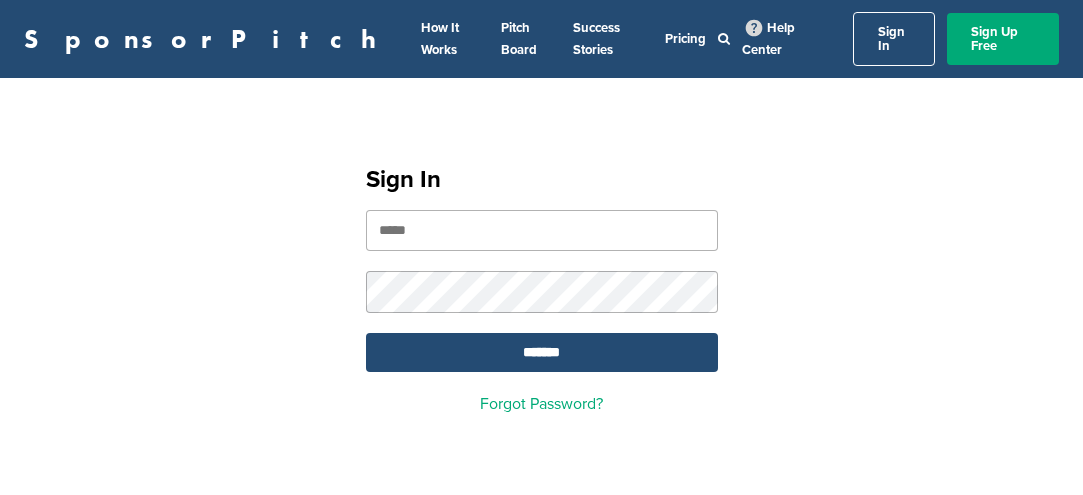 scroll, scrollTop: 0, scrollLeft: 0, axis: both 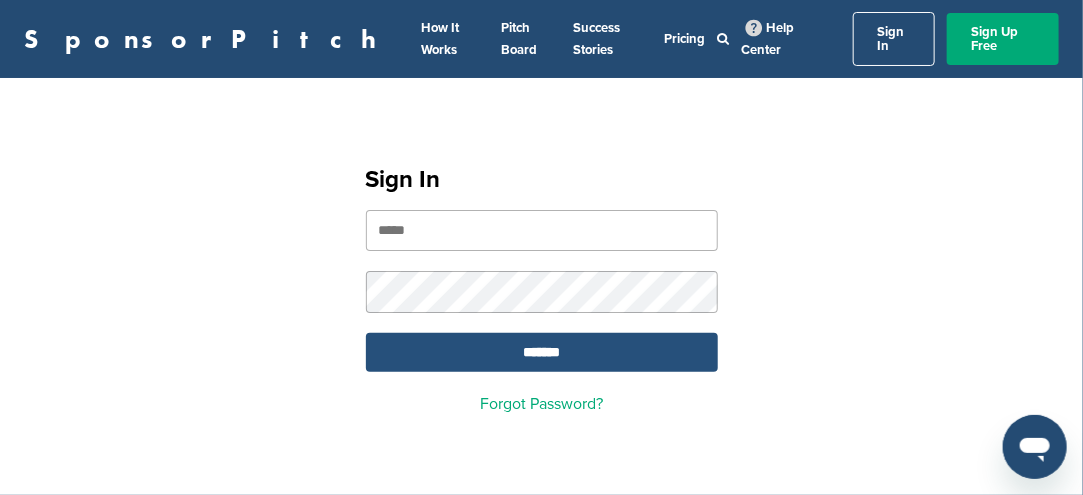 type on "**********" 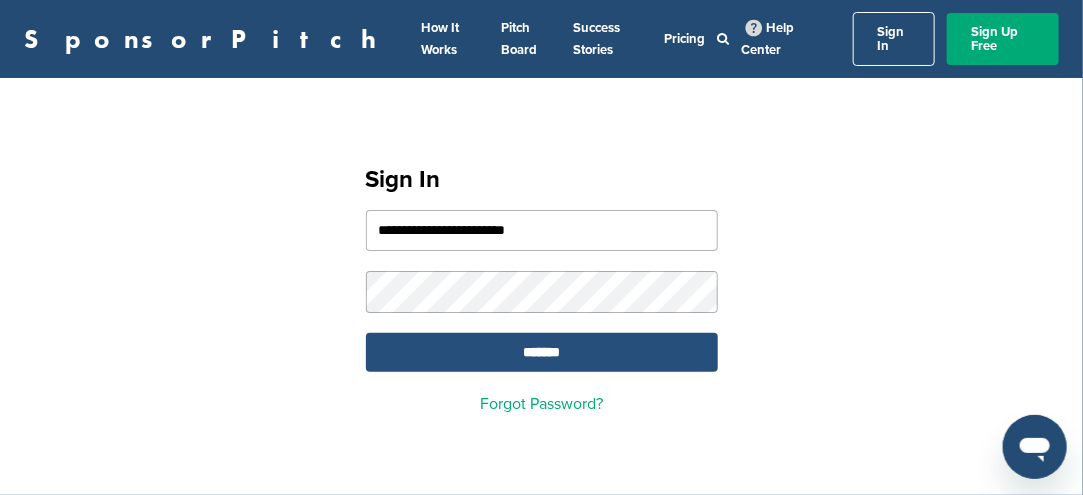 click on "*******" at bounding box center (542, 352) 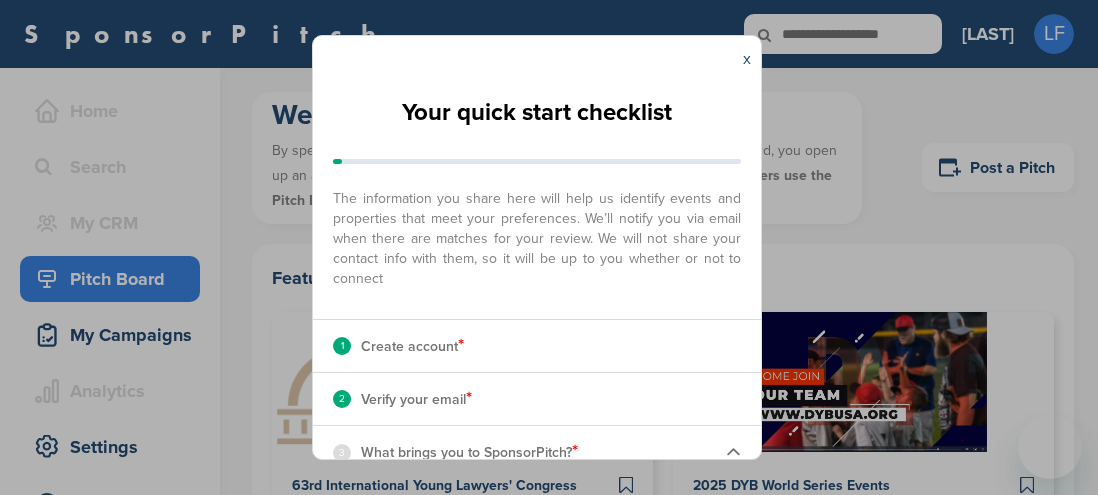scroll, scrollTop: 0, scrollLeft: 0, axis: both 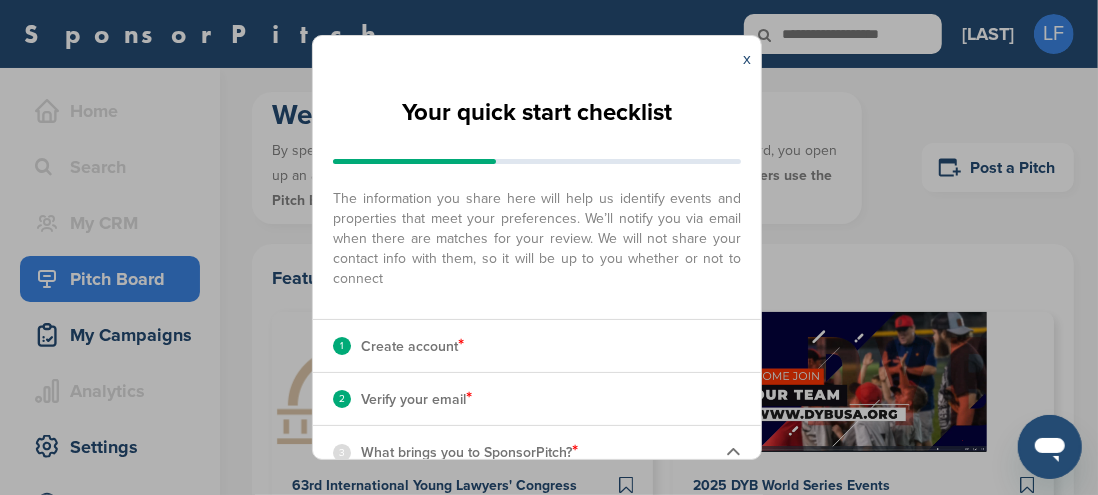 click on "2
Verify your email
*
Complete Steps 1-3 First" at bounding box center [537, 399] 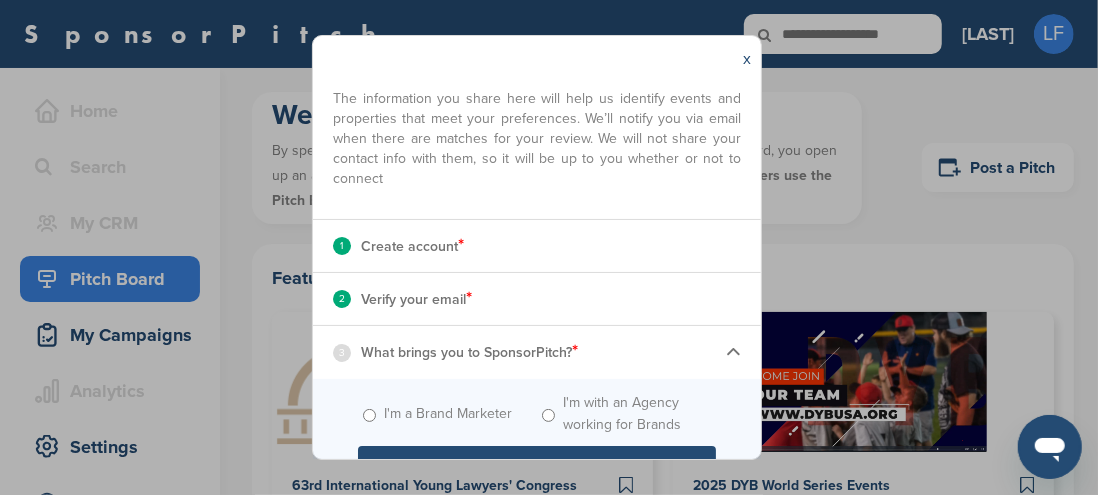 click on "What brings you to SponsorPitch?
*" at bounding box center [469, 352] 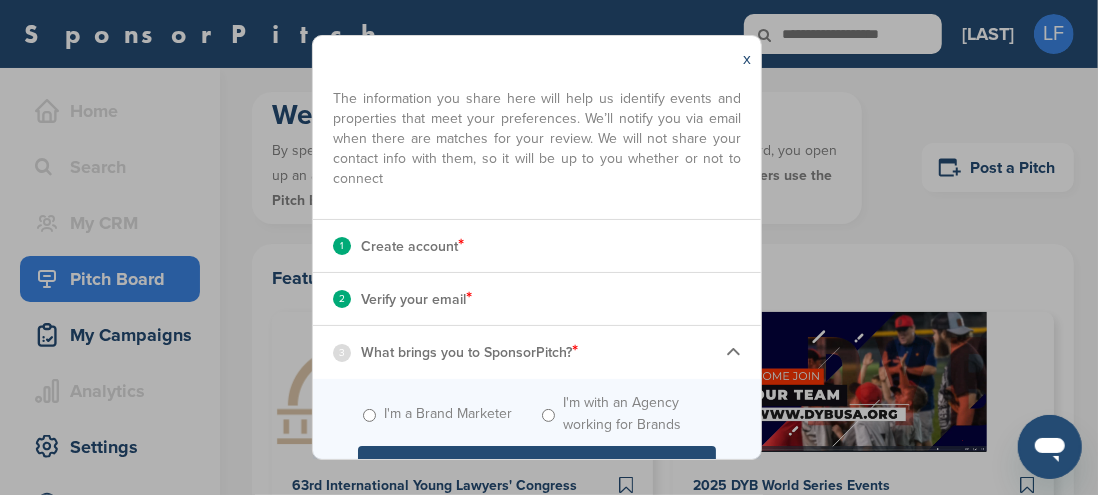 click at bounding box center [733, 352] 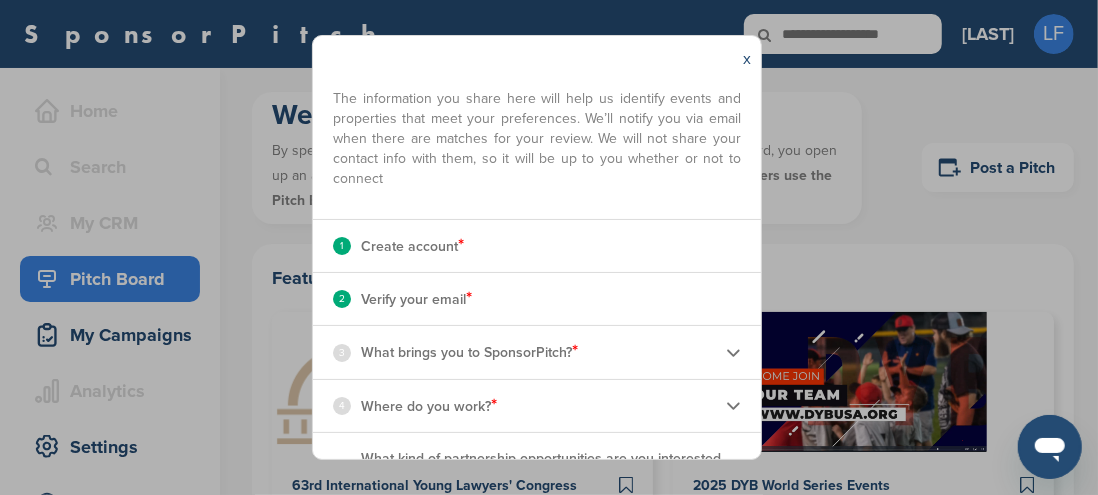 click on "3
What brings you to SponsorPitch?
*" at bounding box center (537, 352) 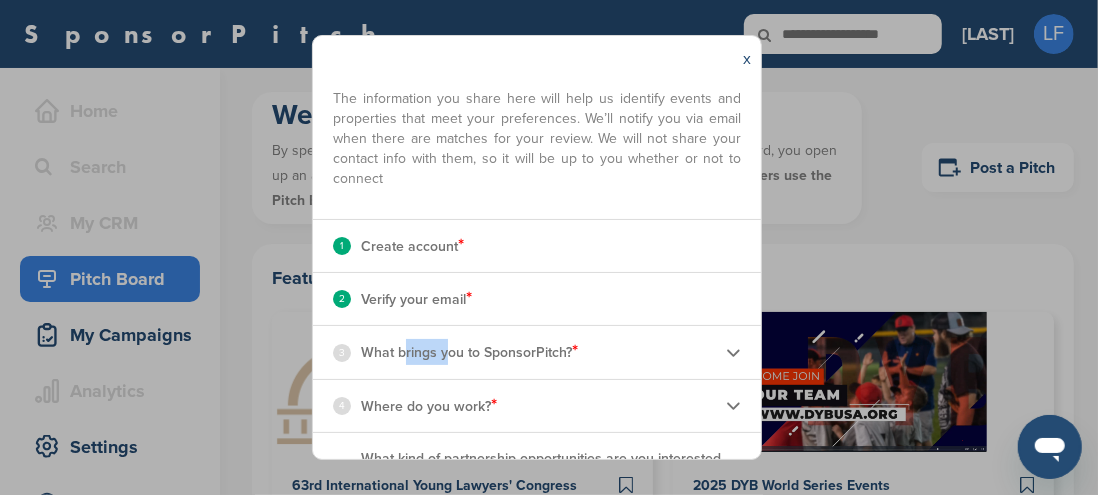 click on "3
What brings you to SponsorPitch?
*" at bounding box center [537, 352] 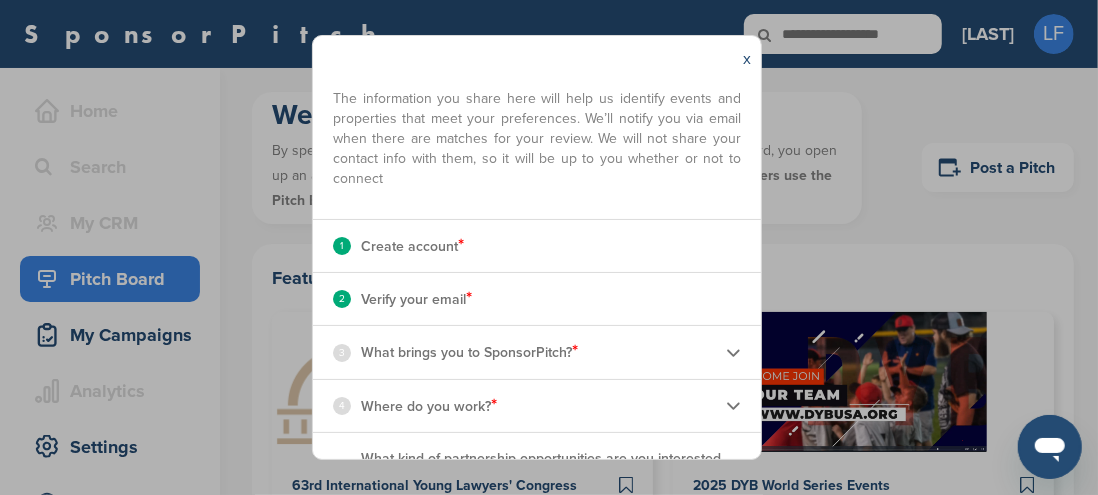 click on "4
Where do you work?
*" at bounding box center [537, 406] 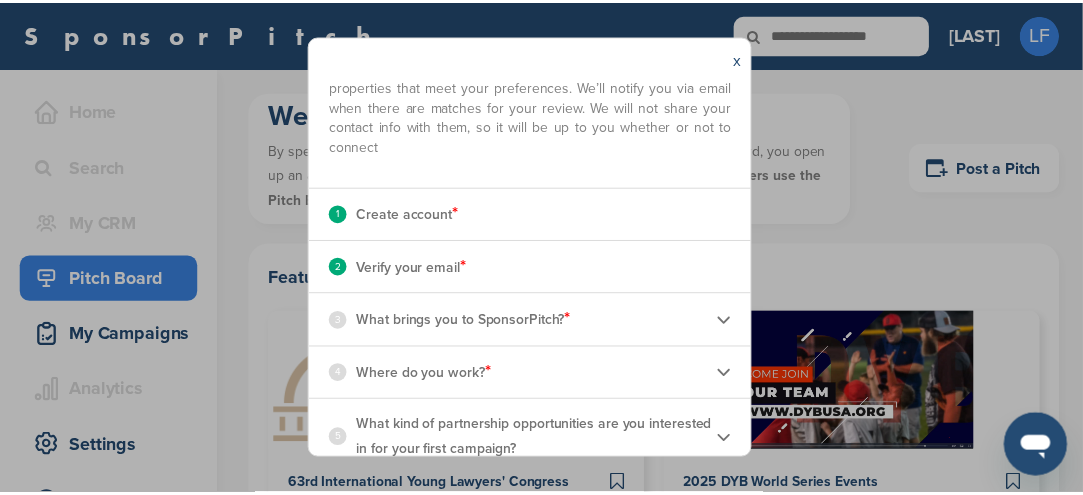scroll, scrollTop: 149, scrollLeft: 0, axis: vertical 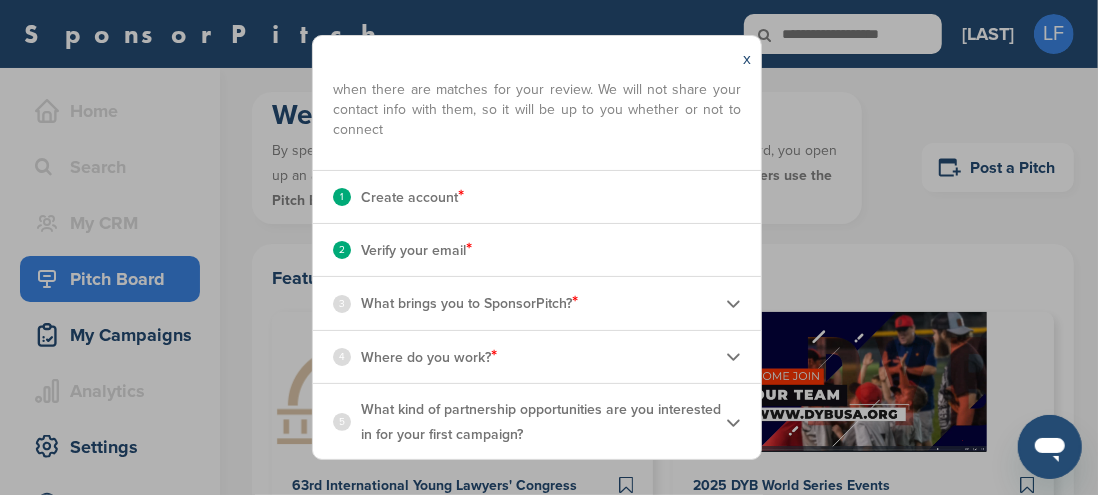 click on "x" at bounding box center (747, 59) 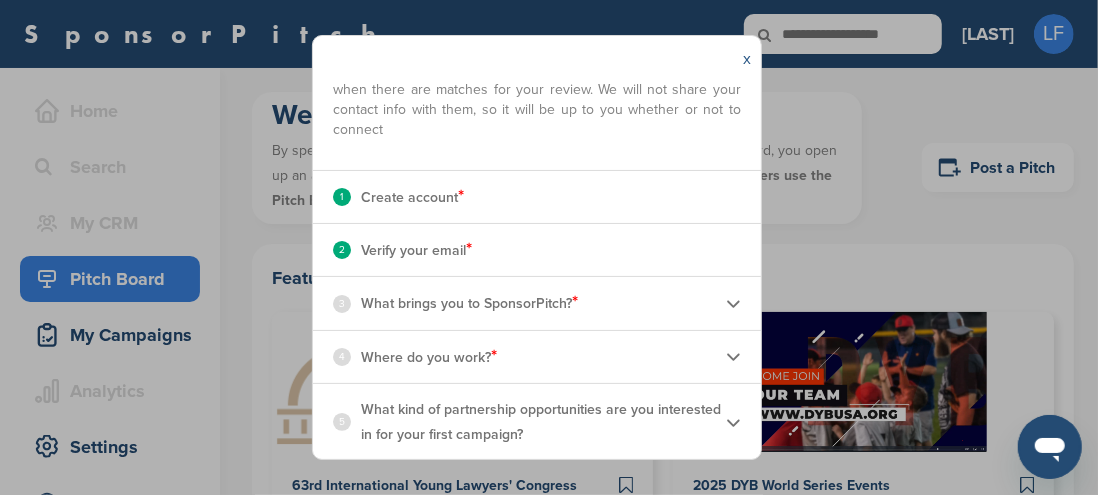 click on "x" at bounding box center [747, 59] 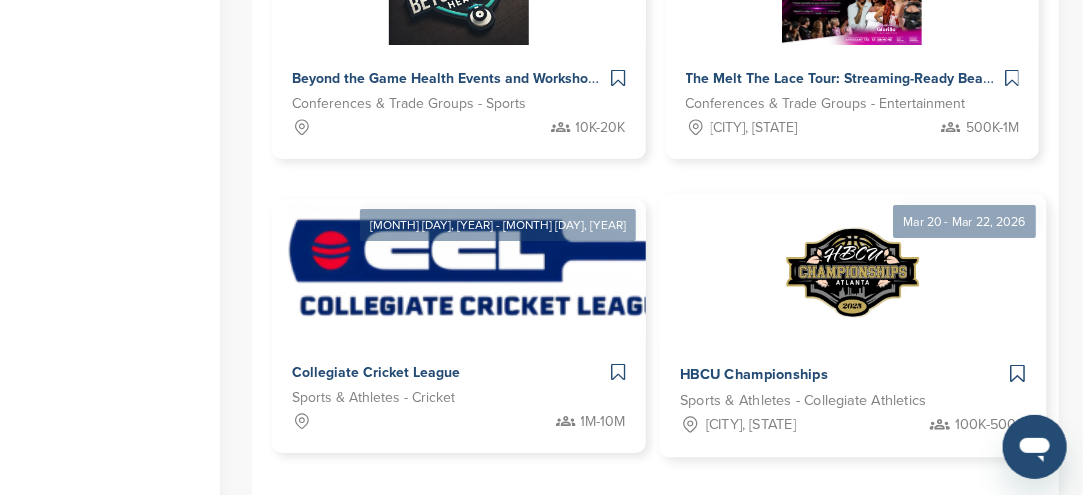 scroll, scrollTop: 2500, scrollLeft: 0, axis: vertical 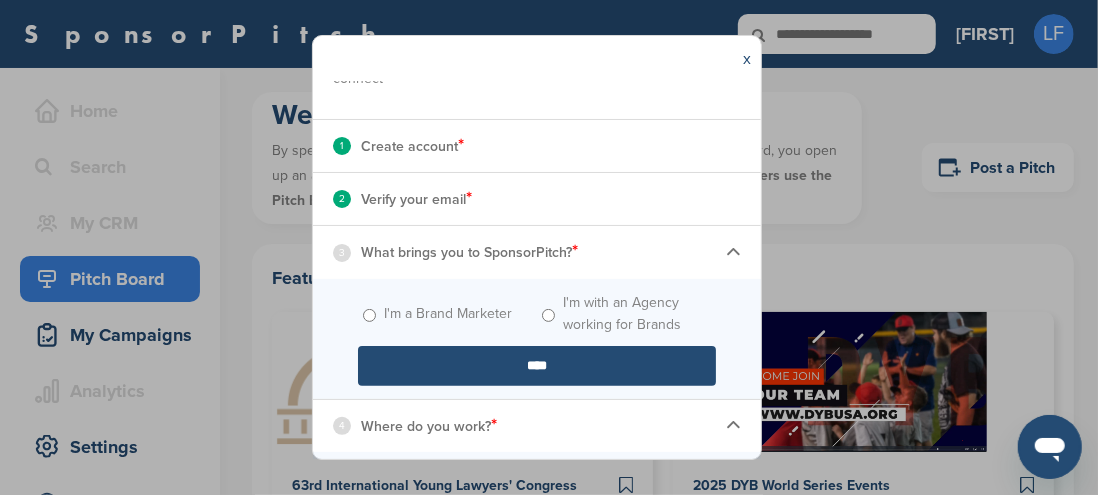 click on "3" at bounding box center (342, 253) 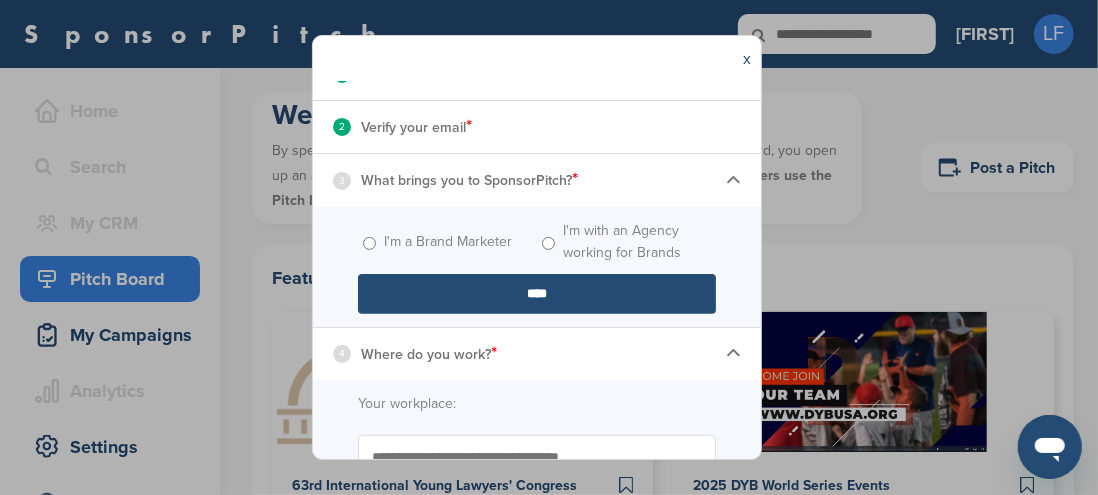 scroll, scrollTop: 300, scrollLeft: 0, axis: vertical 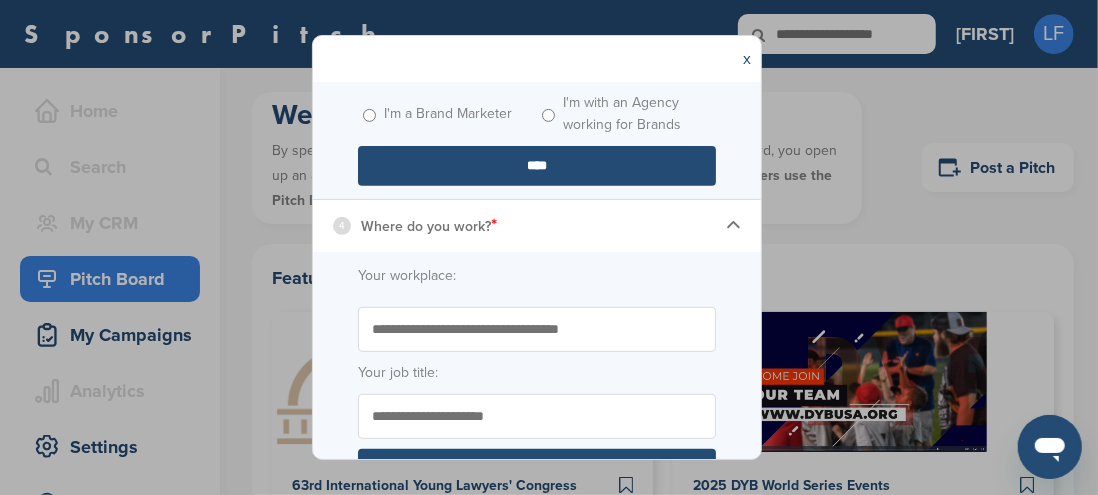 click on "Your workplace:" at bounding box center [537, 276] 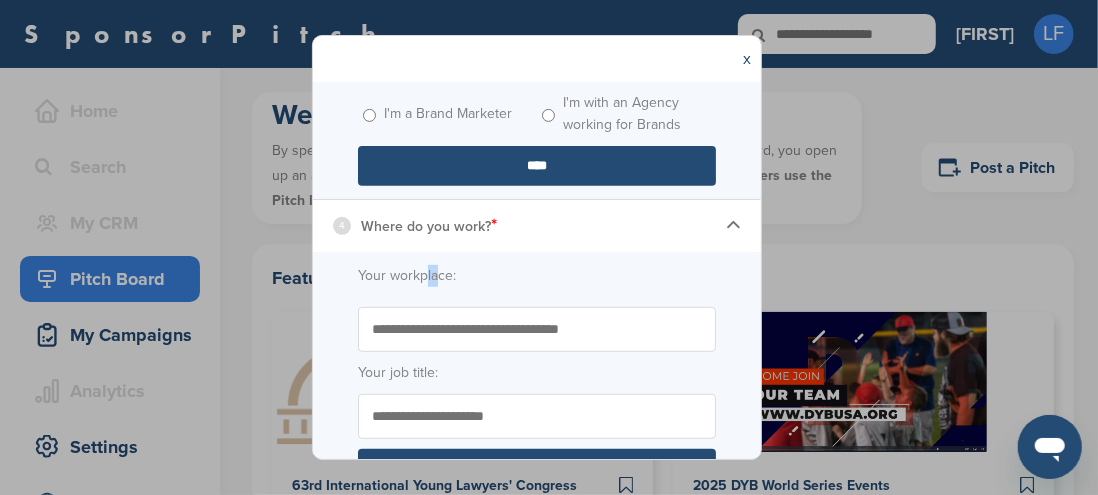 click on "Your workplace:" at bounding box center [537, 276] 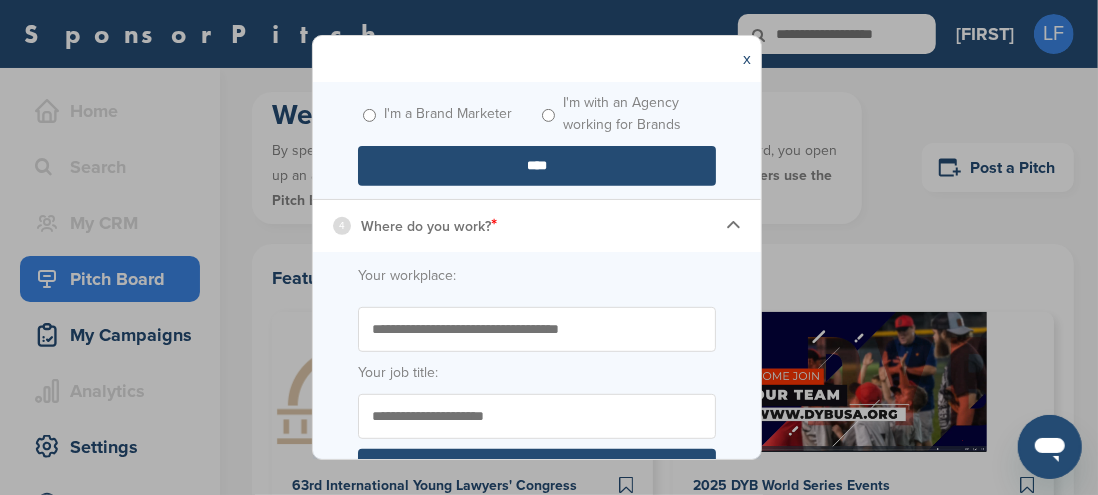 click on "Your workplace:
Start typing the name of your workplace. Don’t see your organization in the dropdown? Enter the name to submit for review to be added
Your job title:
[JOB TITLE]" at bounding box center (537, 377) 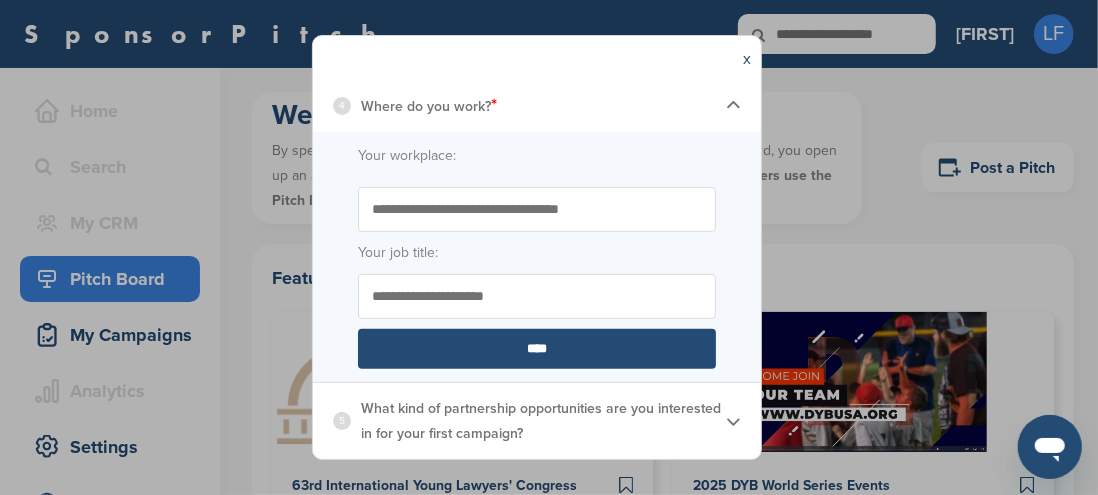scroll, scrollTop: 397, scrollLeft: 0, axis: vertical 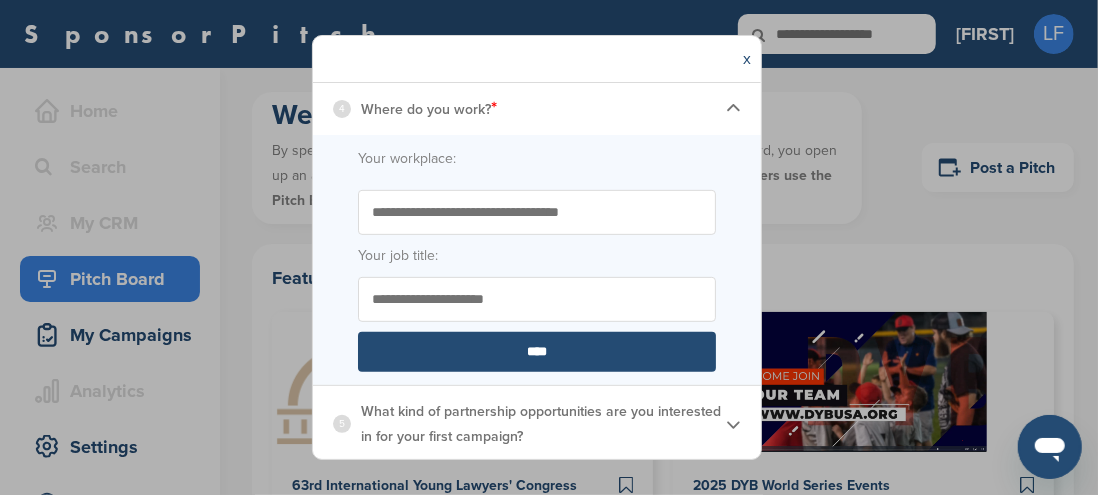 click on "Your job title:" at bounding box center (537, 256) 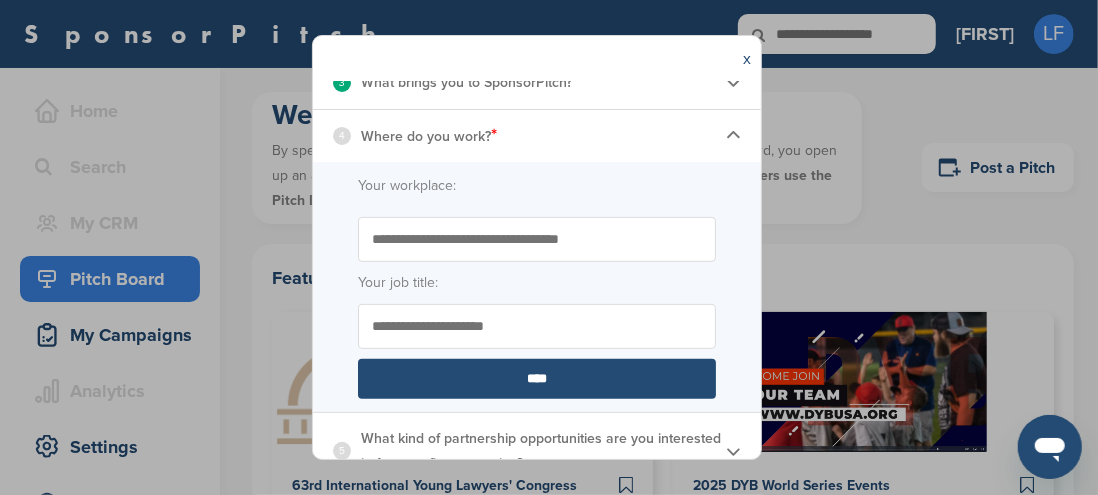 scroll, scrollTop: 397, scrollLeft: 0, axis: vertical 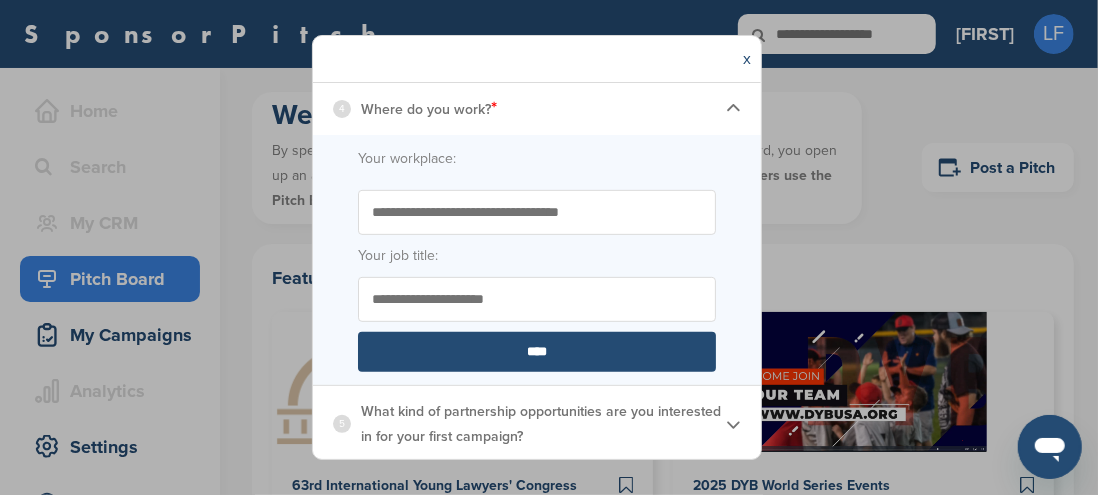 click on "5" at bounding box center (342, 424) 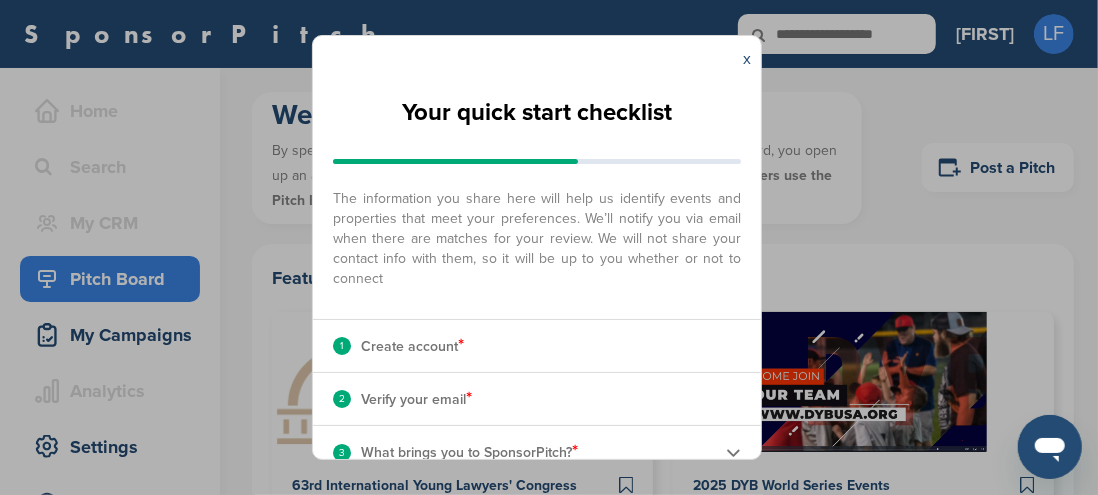 scroll, scrollTop: 0, scrollLeft: 0, axis: both 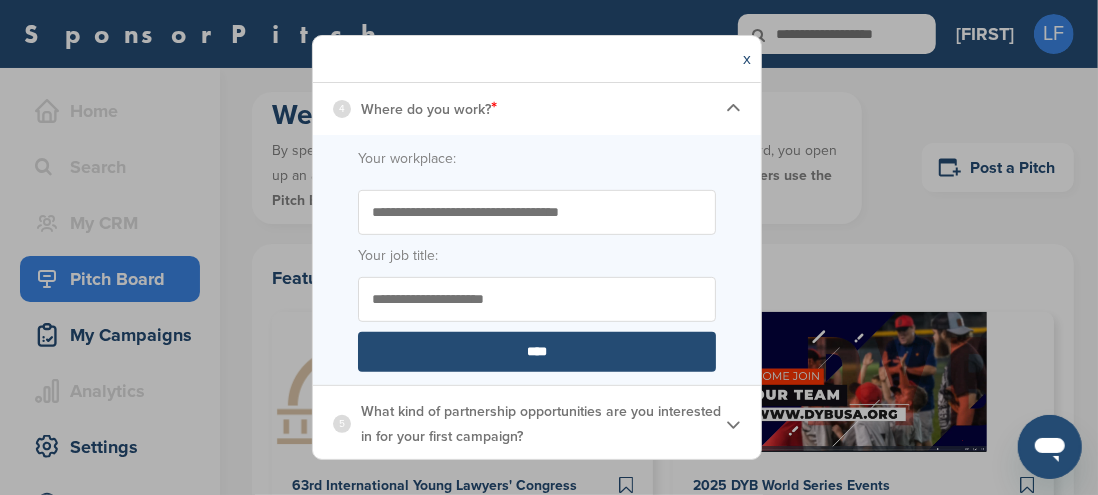 click on "****" at bounding box center [537, 352] 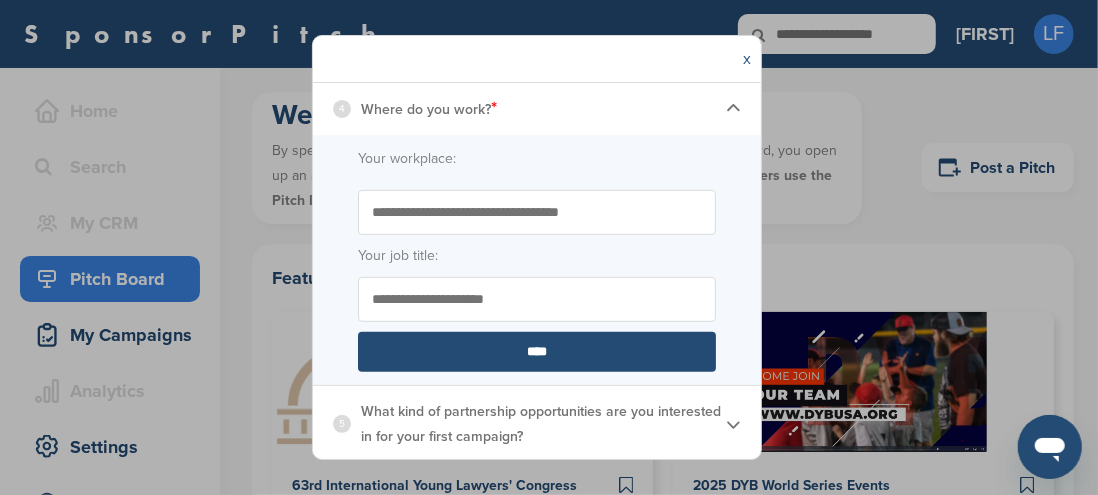click on "x" at bounding box center [747, 59] 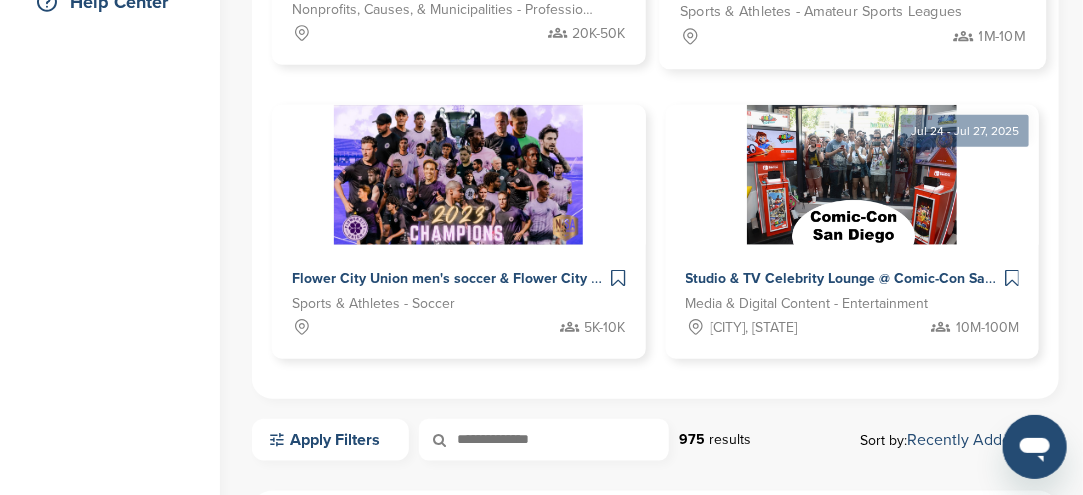 scroll, scrollTop: 300, scrollLeft: 0, axis: vertical 